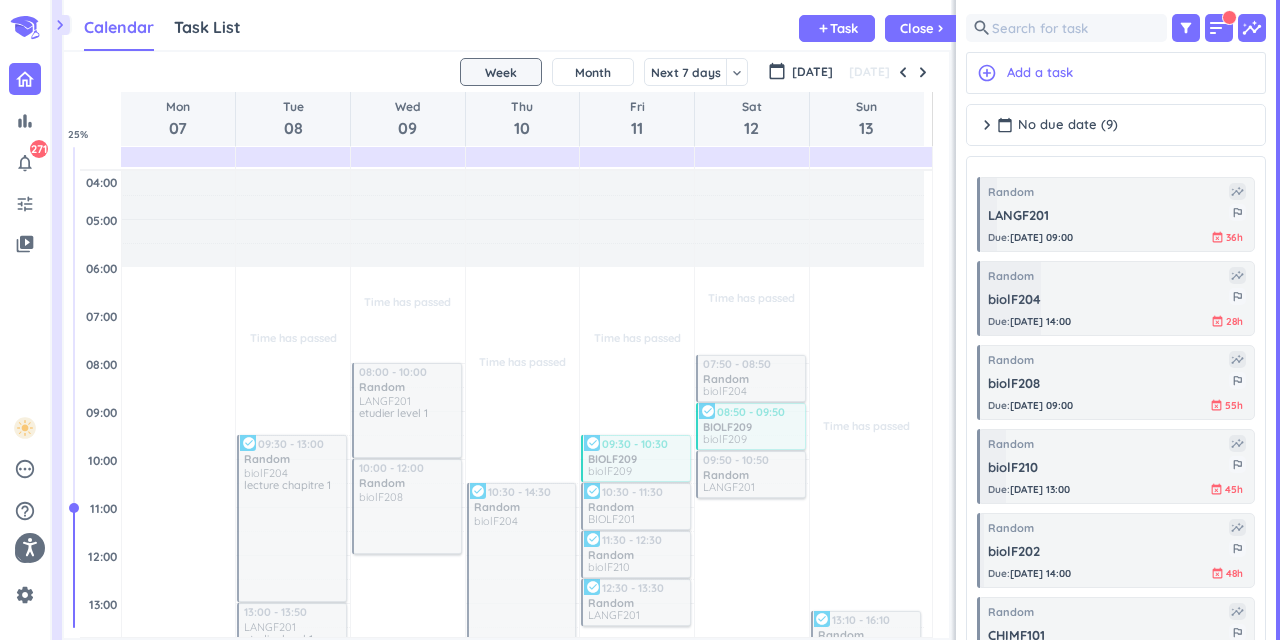 scroll, scrollTop: 0, scrollLeft: 0, axis: both 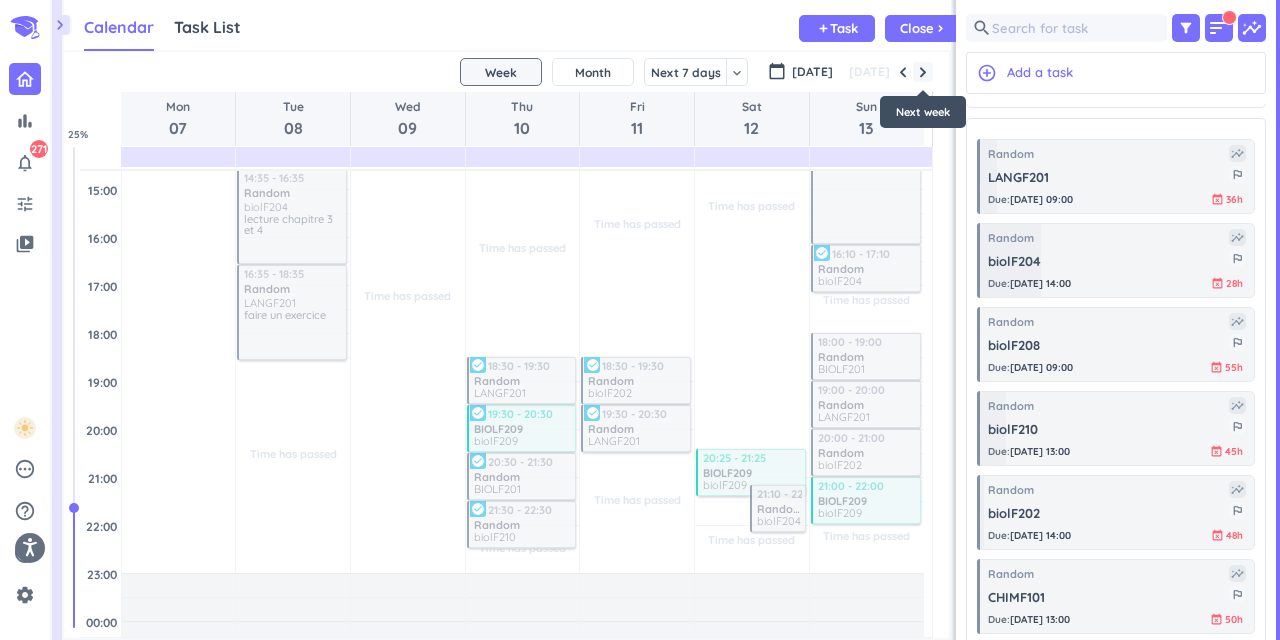 click at bounding box center [923, 72] 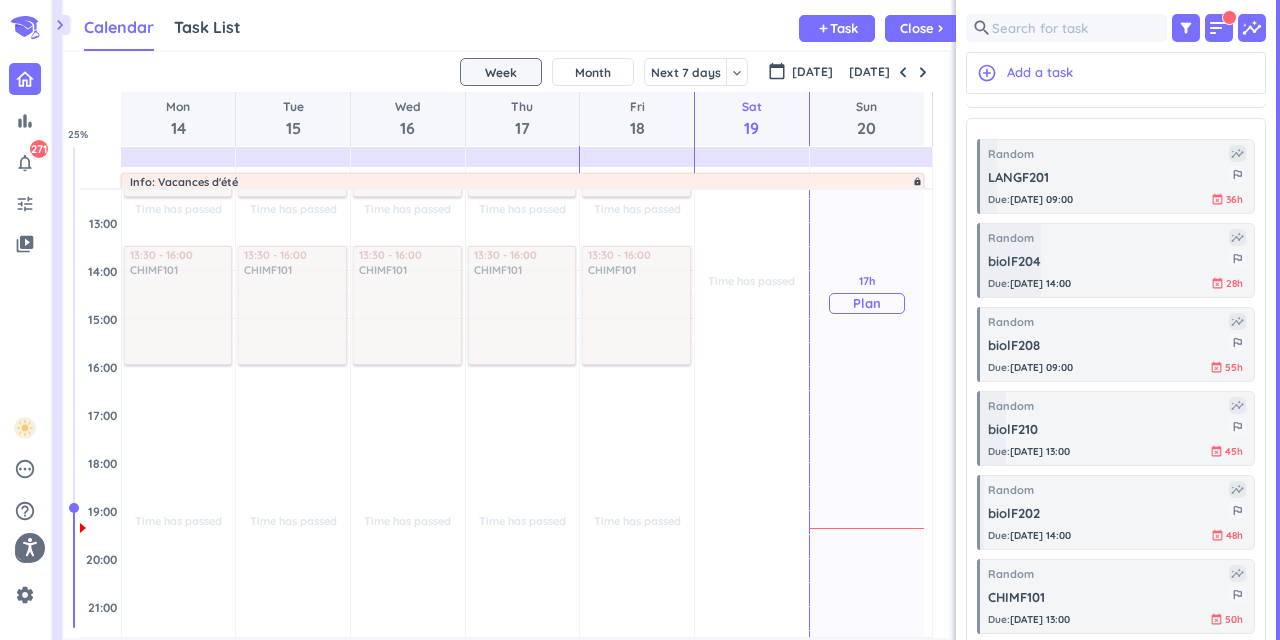scroll, scrollTop: 401, scrollLeft: 0, axis: vertical 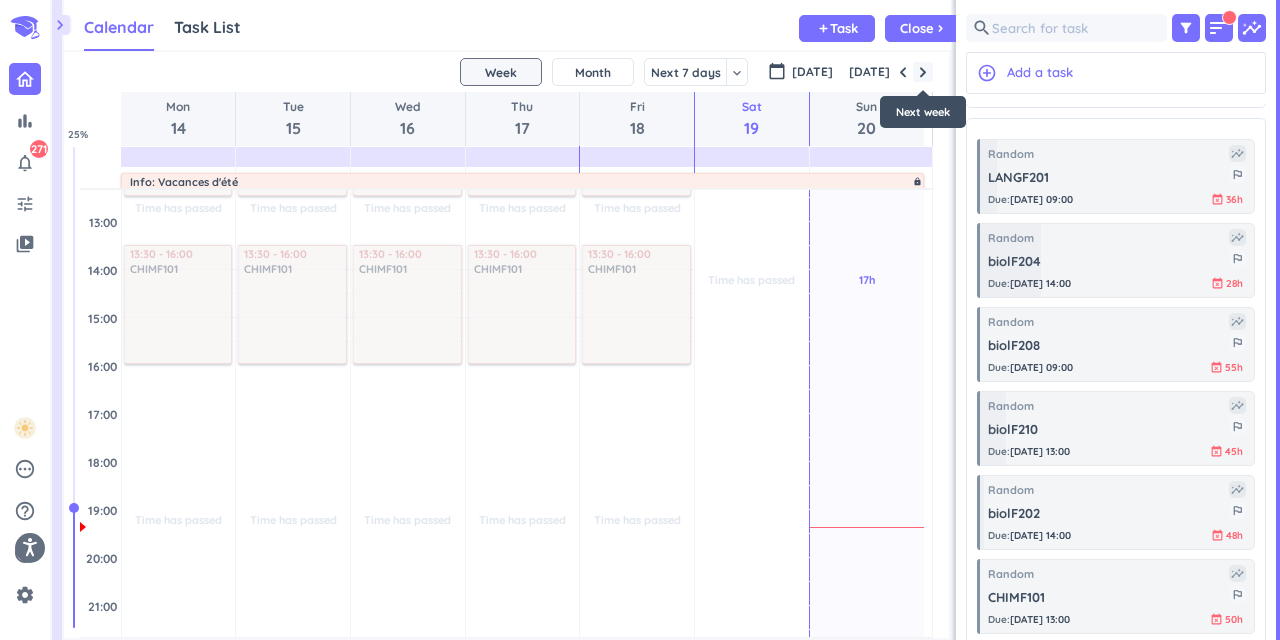 click at bounding box center [923, 72] 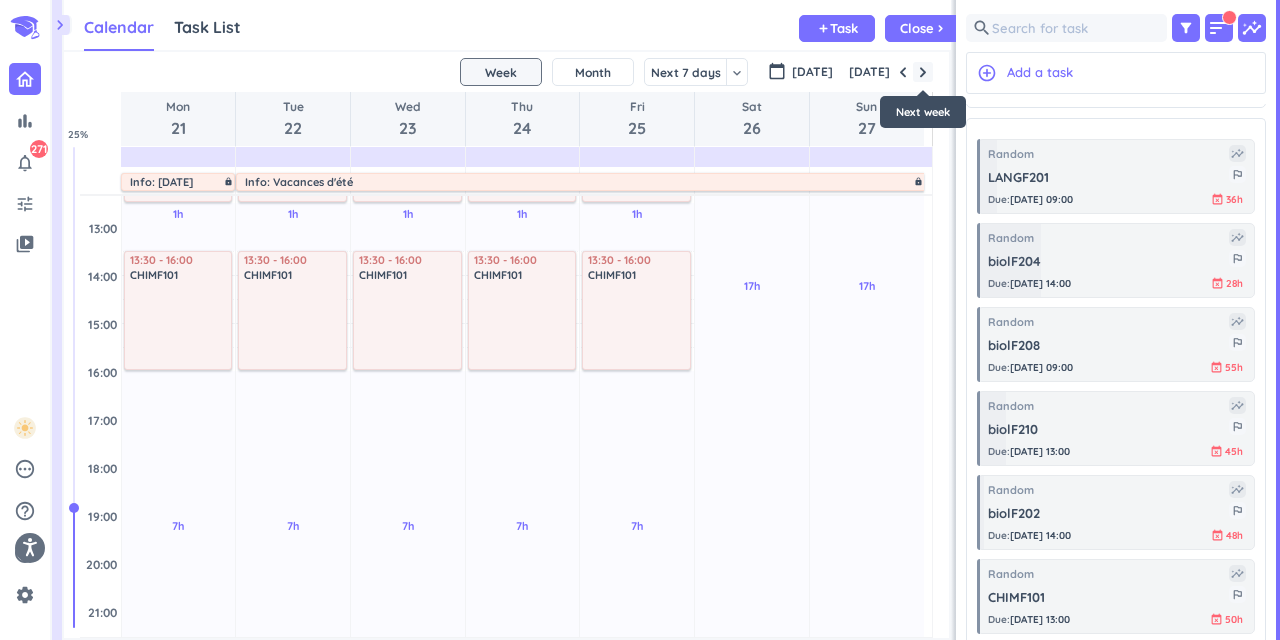 scroll, scrollTop: 98, scrollLeft: 0, axis: vertical 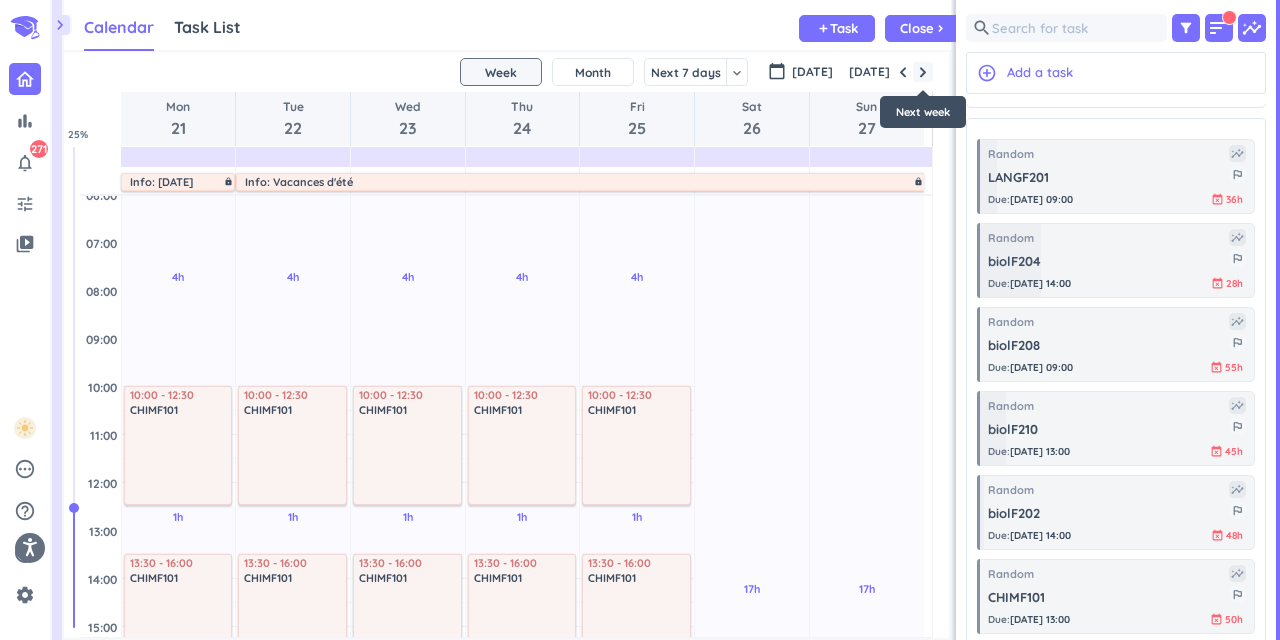 click at bounding box center (923, 72) 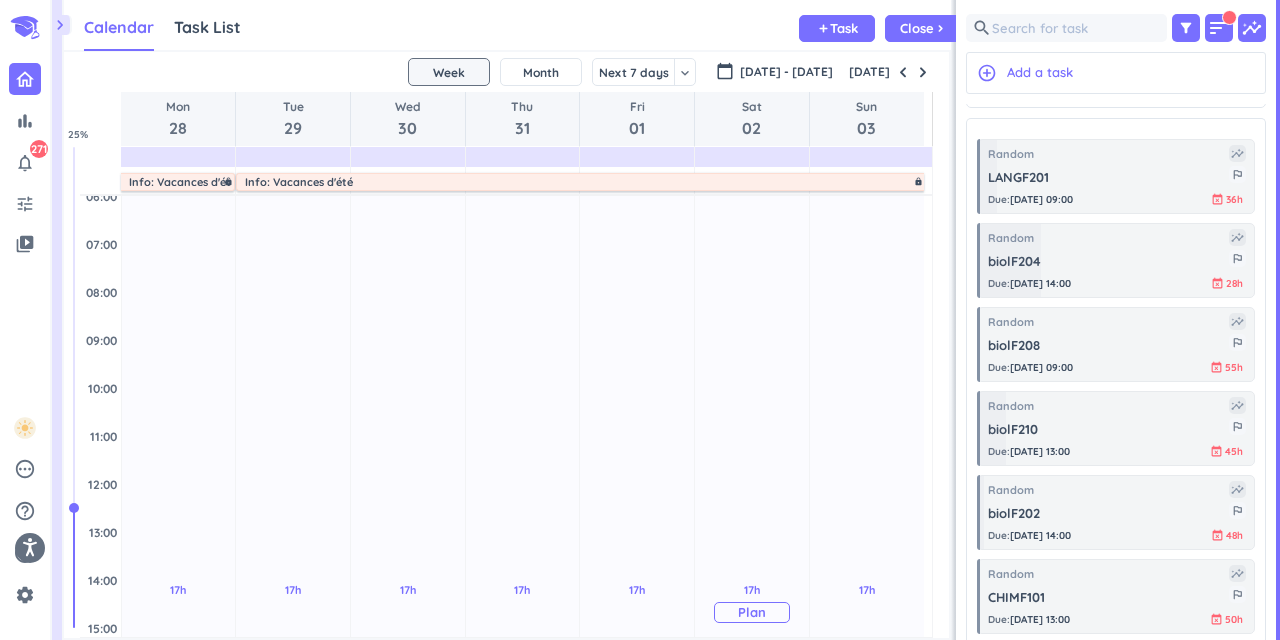 scroll, scrollTop: 0, scrollLeft: 0, axis: both 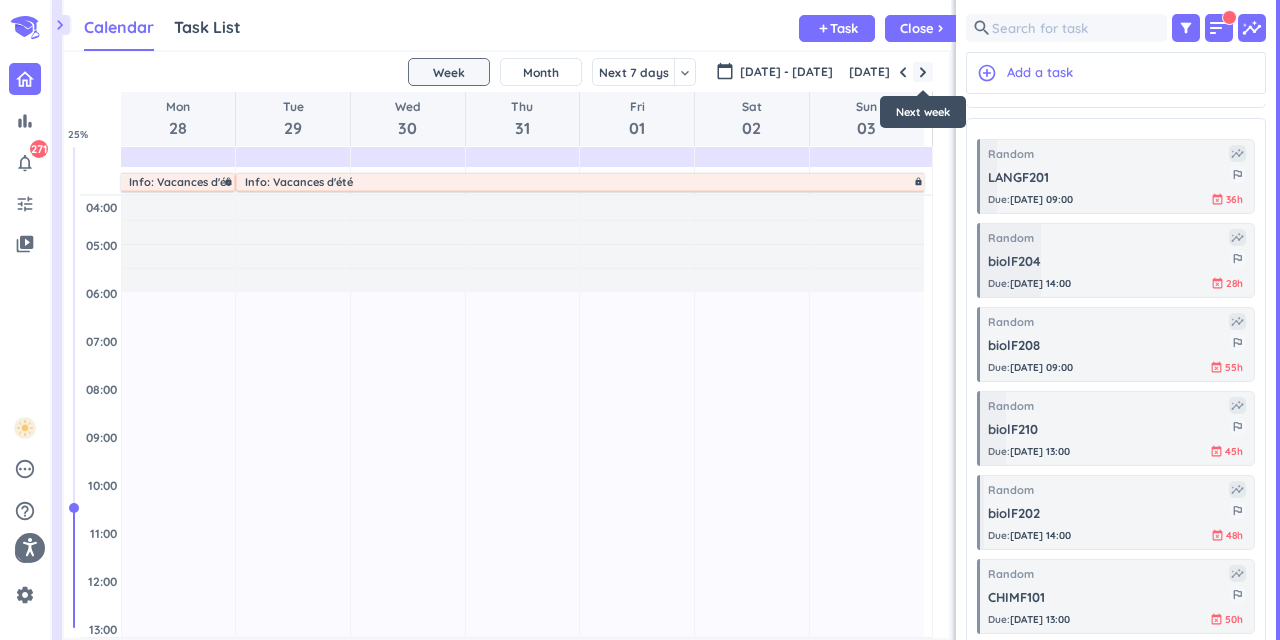 click at bounding box center (923, 72) 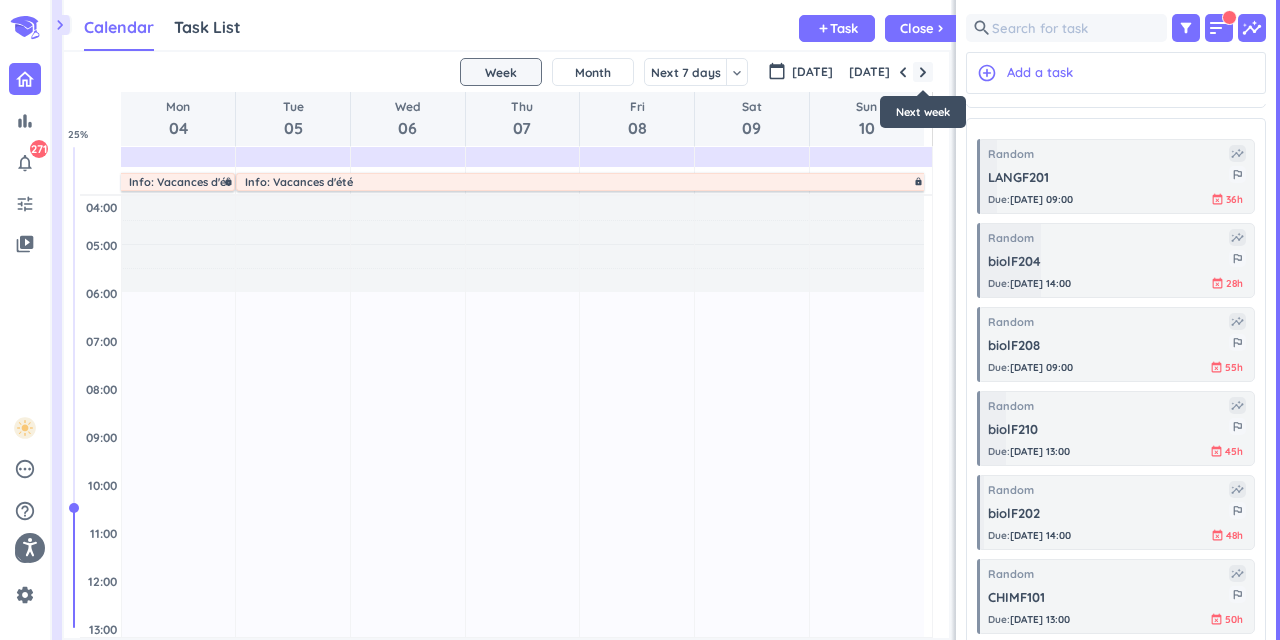 scroll, scrollTop: 98, scrollLeft: 0, axis: vertical 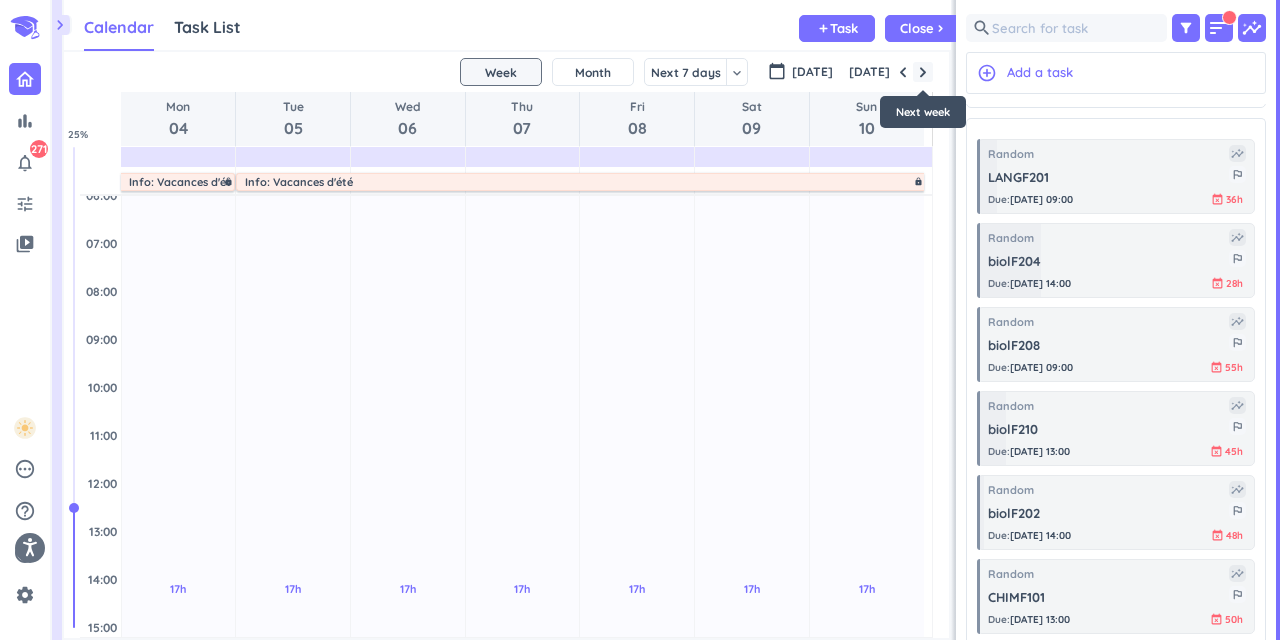 click at bounding box center [923, 72] 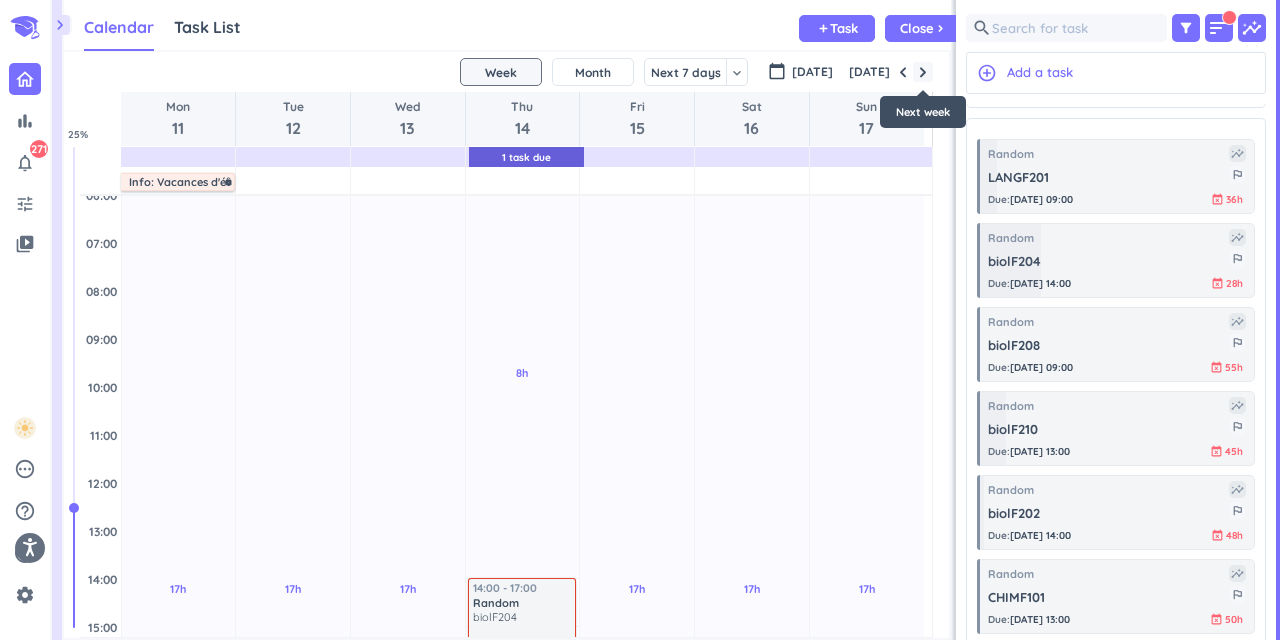 scroll, scrollTop: 97, scrollLeft: 0, axis: vertical 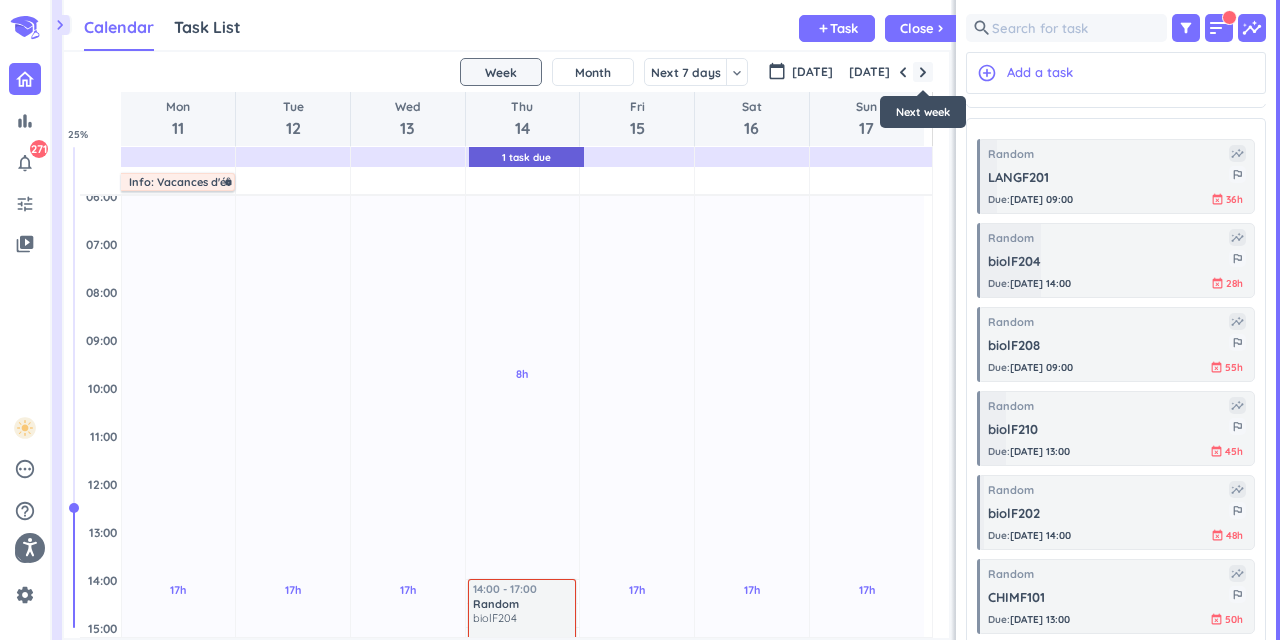 click at bounding box center (923, 72) 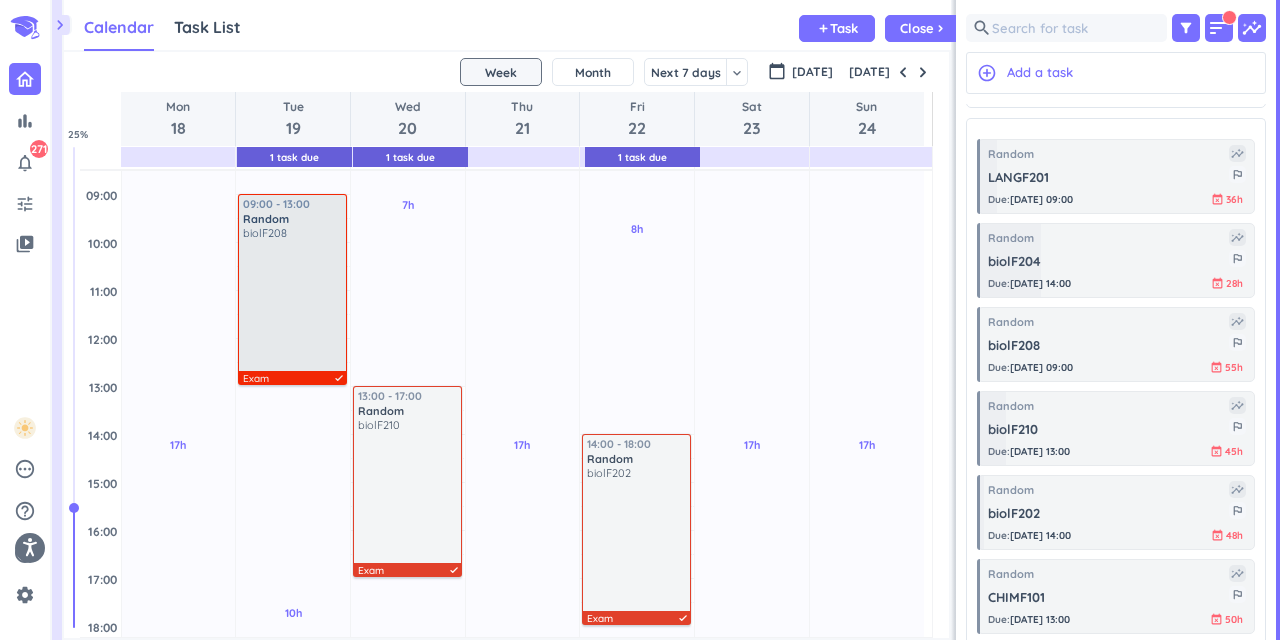 scroll, scrollTop: 218, scrollLeft: 0, axis: vertical 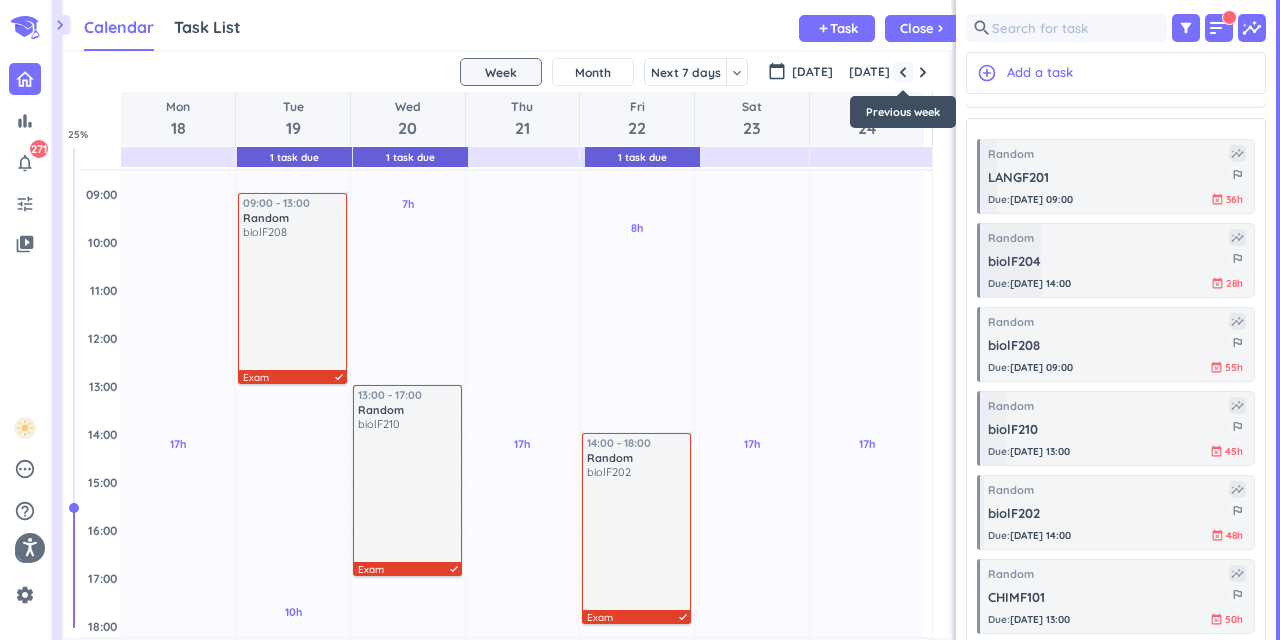 click at bounding box center (903, 72) 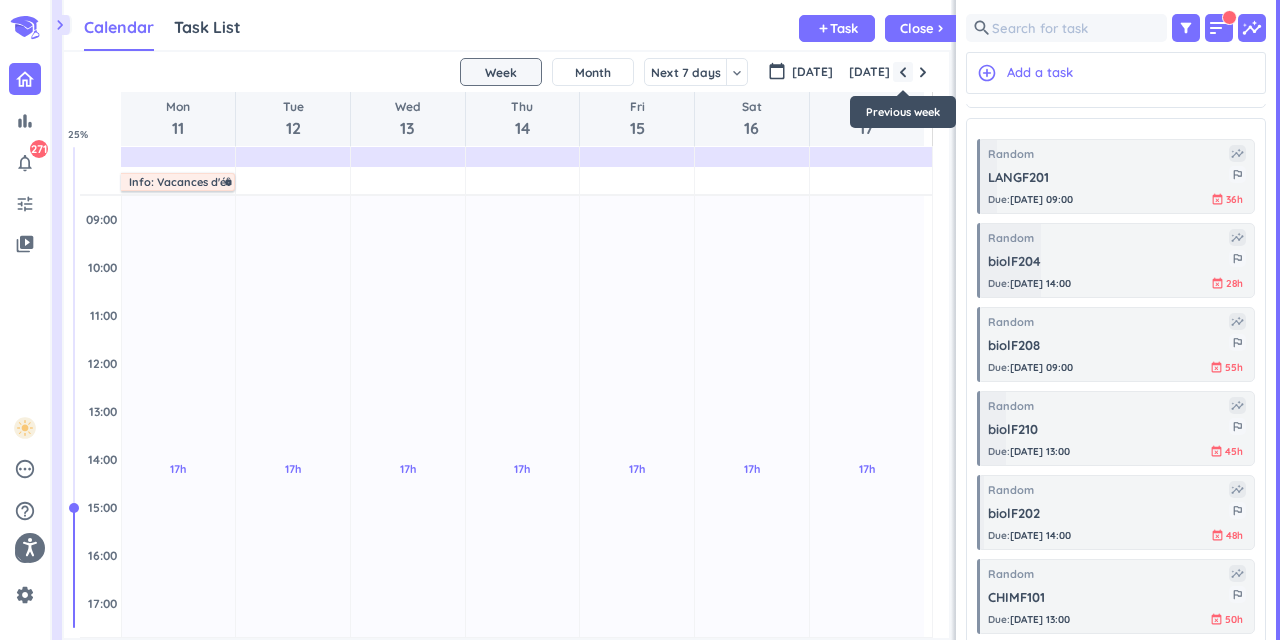 scroll, scrollTop: 97, scrollLeft: 0, axis: vertical 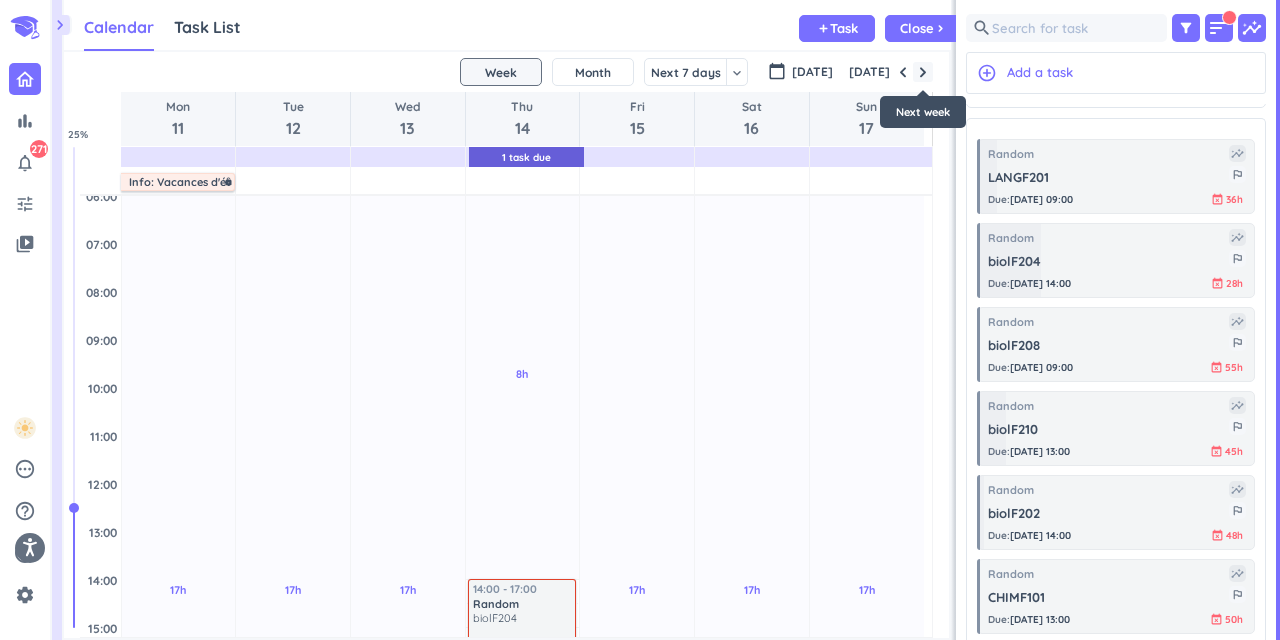 click at bounding box center (923, 72) 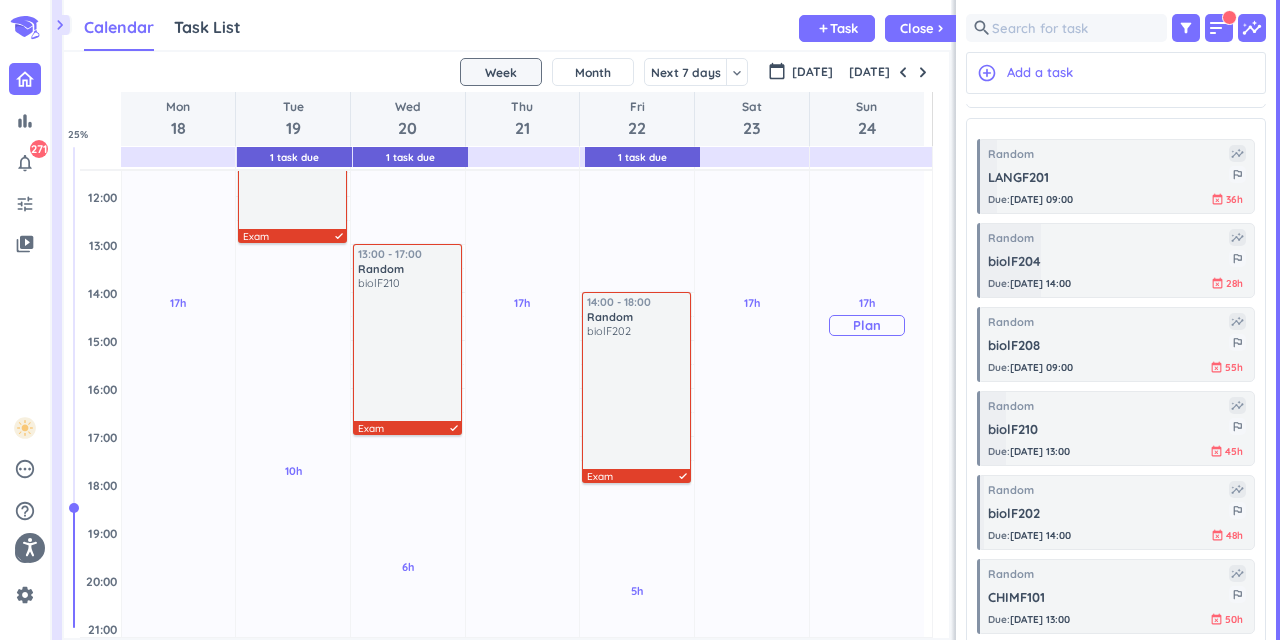 scroll, scrollTop: 364, scrollLeft: 0, axis: vertical 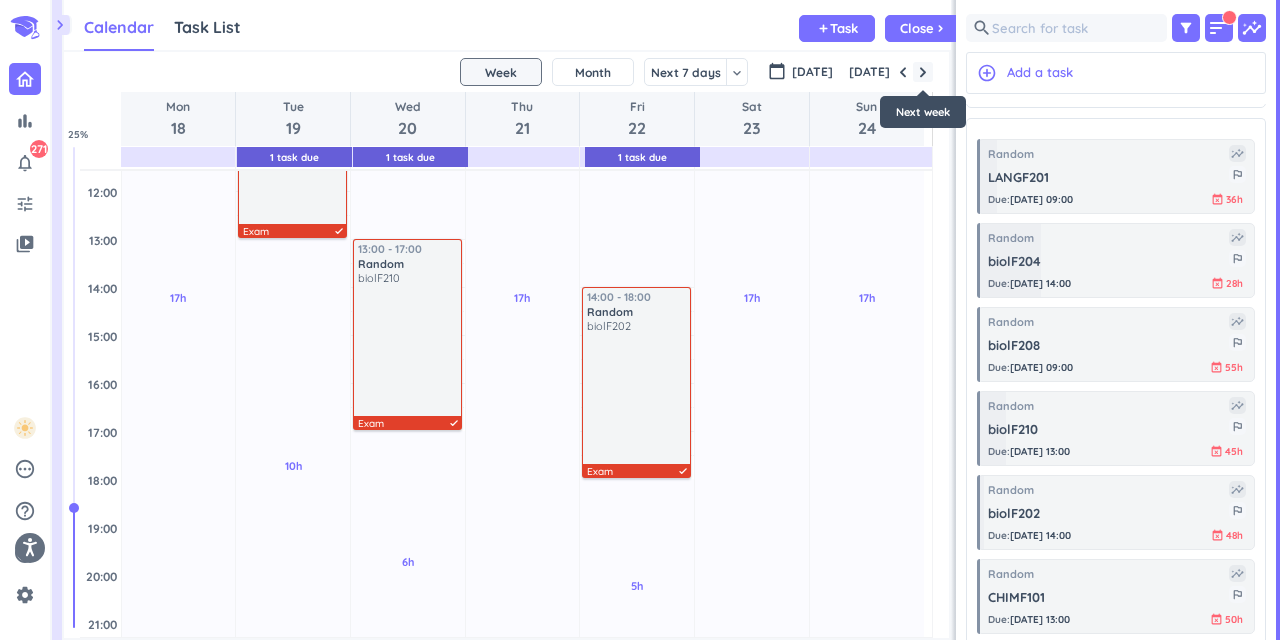 click at bounding box center (923, 72) 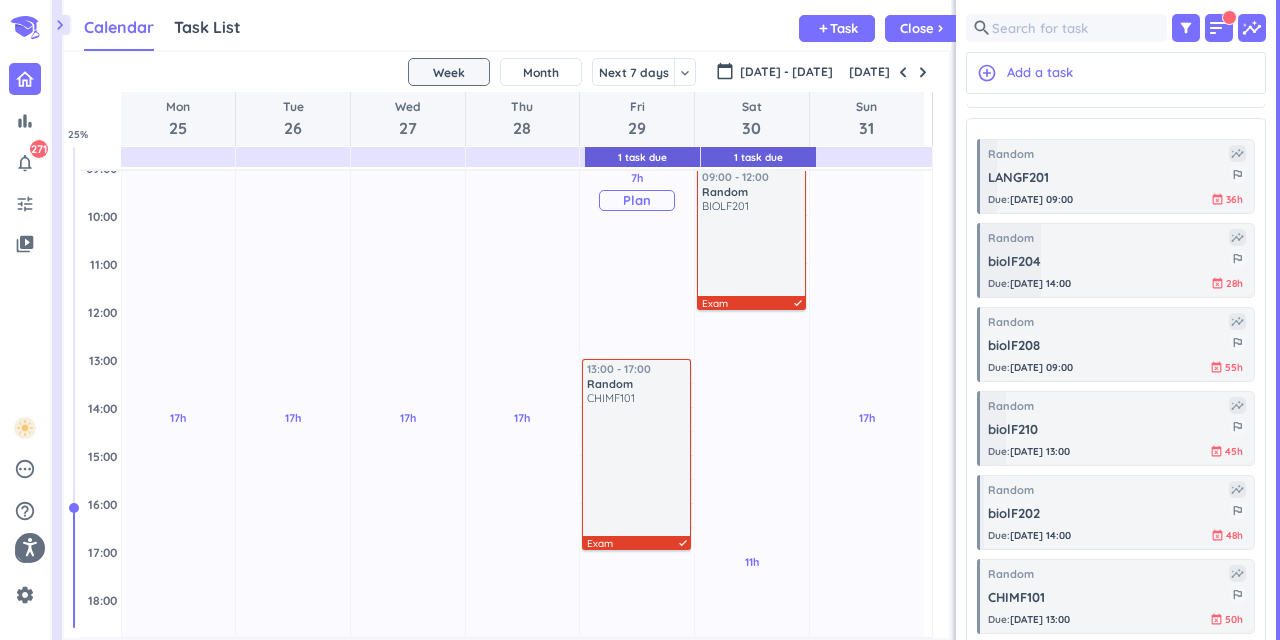 scroll, scrollTop: 245, scrollLeft: 0, axis: vertical 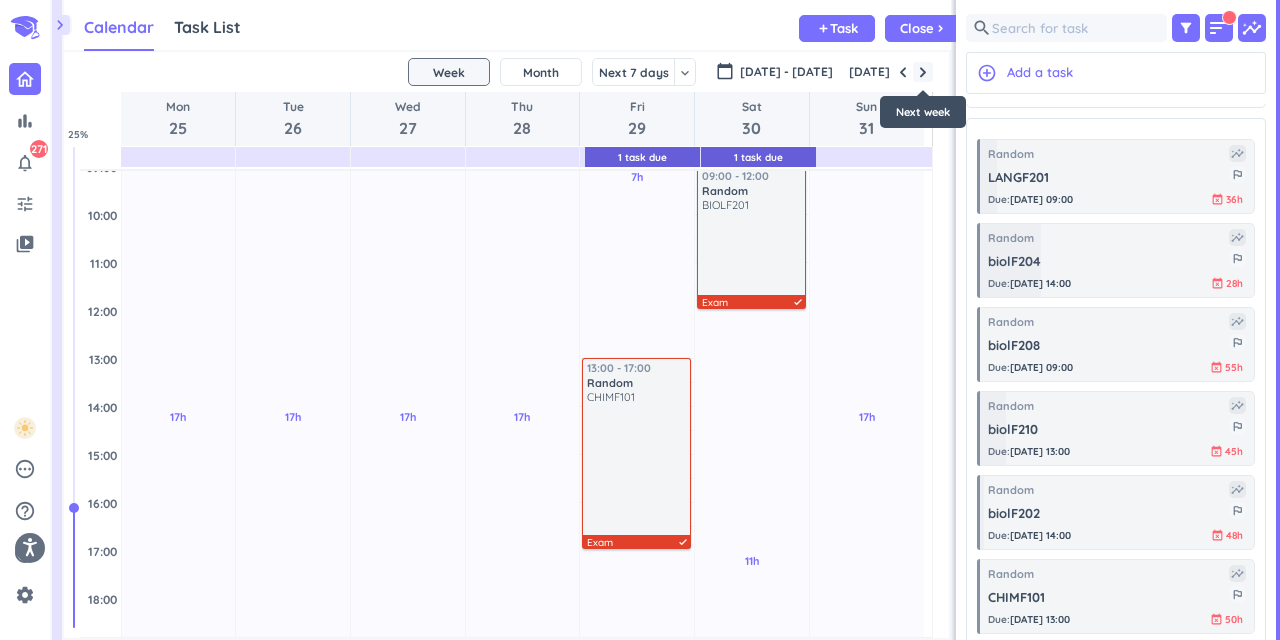 click at bounding box center [923, 72] 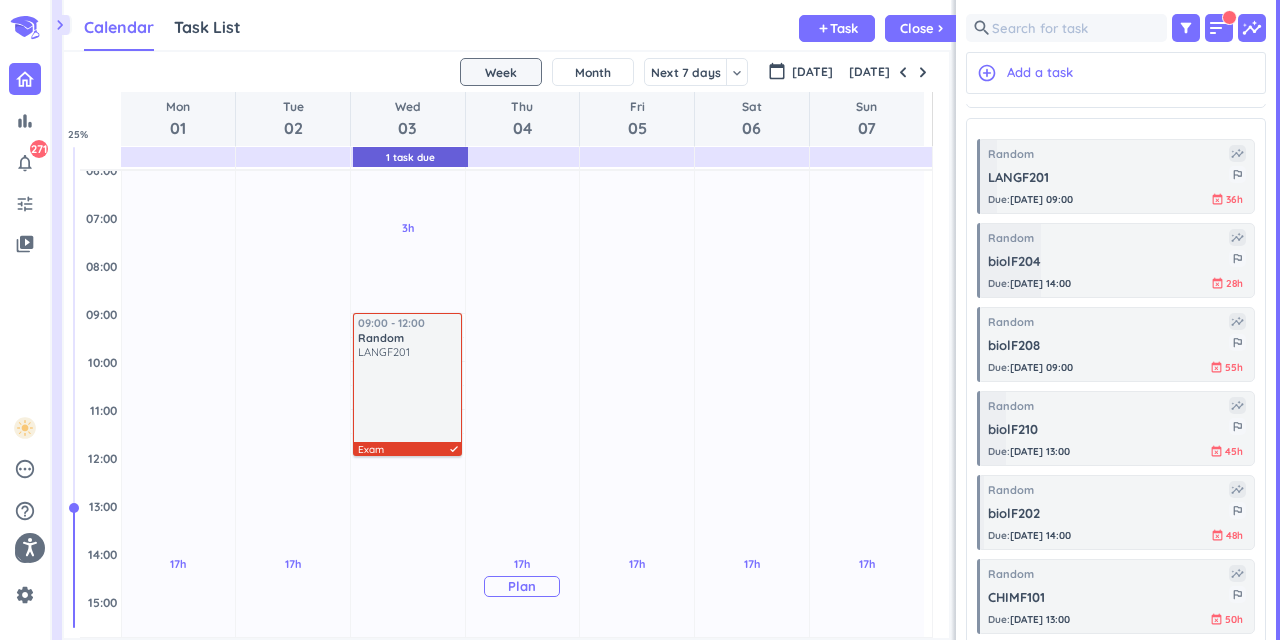 scroll, scrollTop: 0, scrollLeft: 0, axis: both 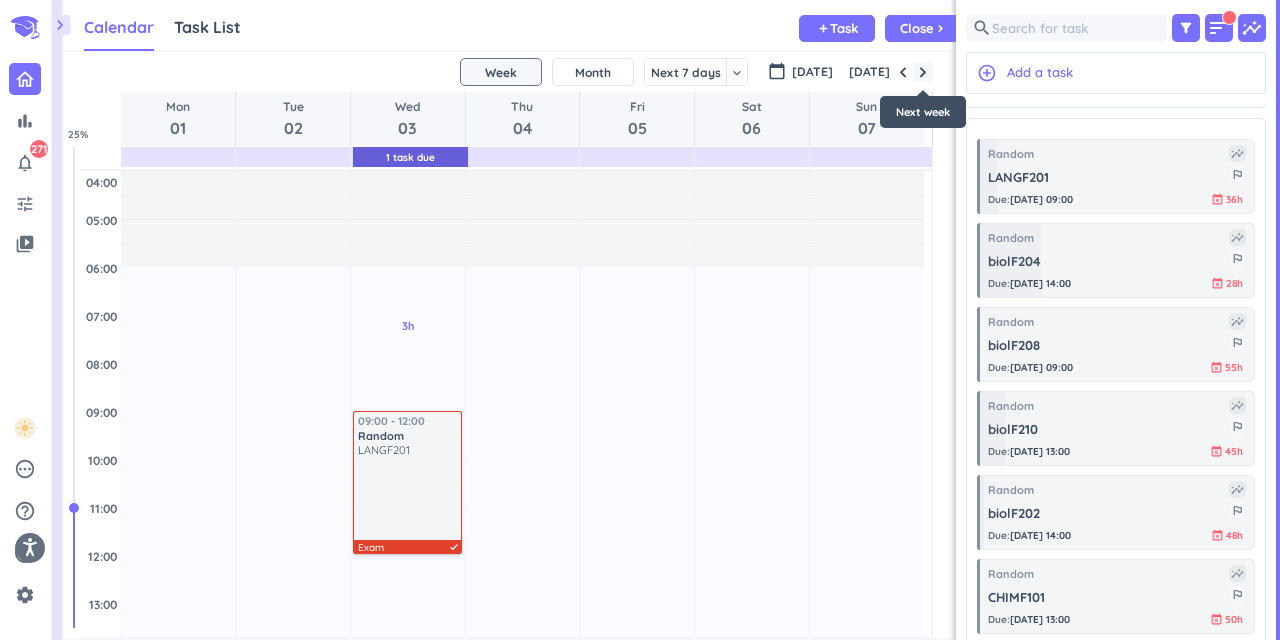 click at bounding box center [923, 72] 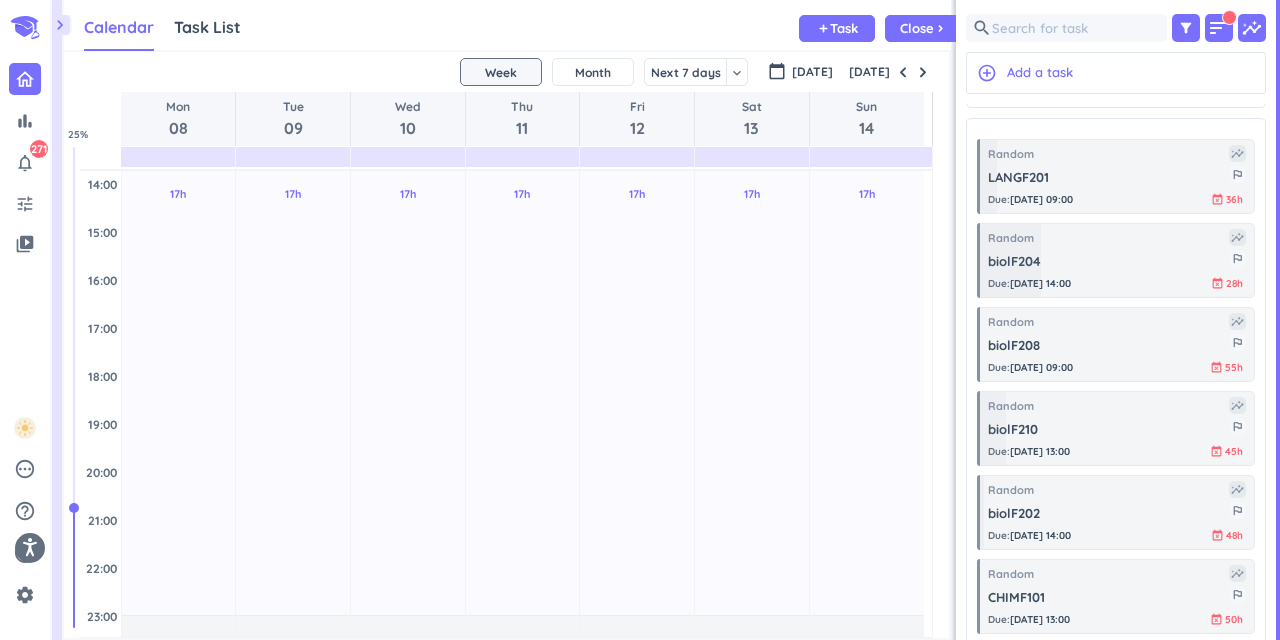 scroll, scrollTop: 470, scrollLeft: 0, axis: vertical 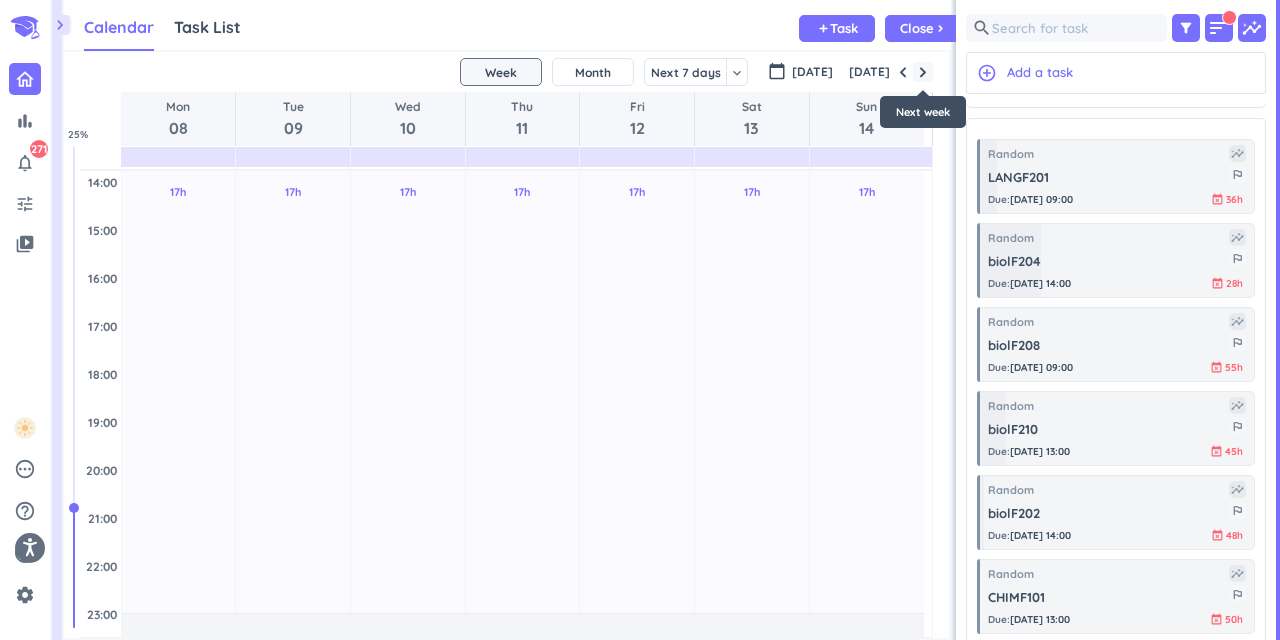 click at bounding box center (923, 72) 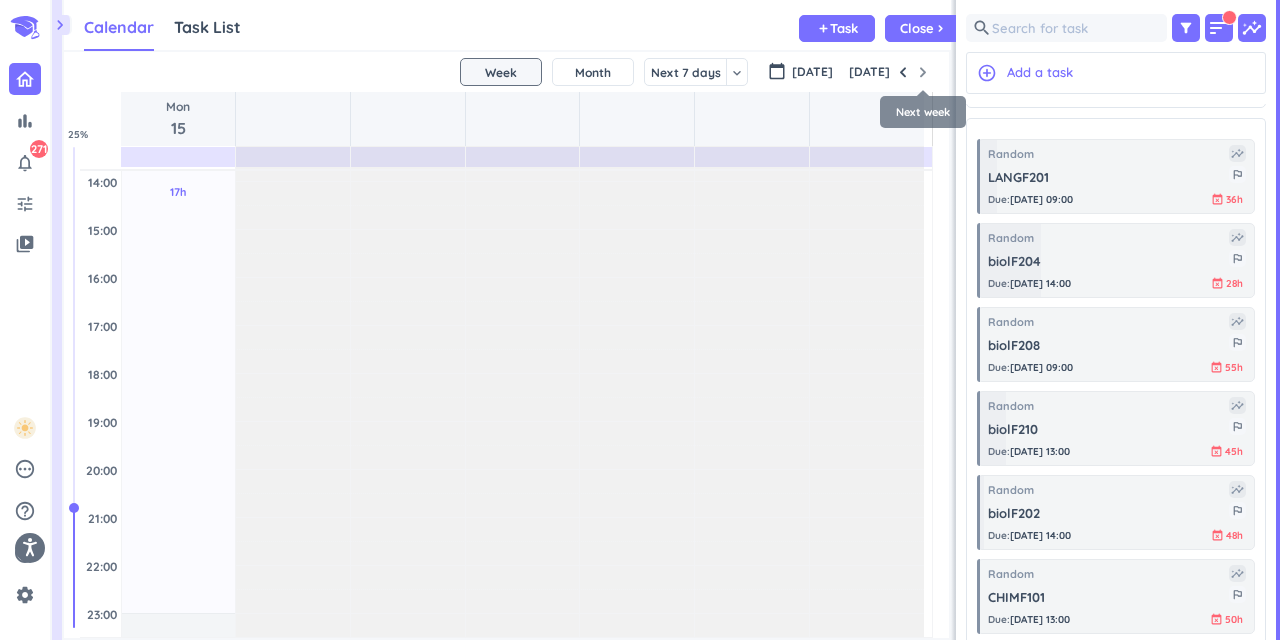 scroll, scrollTop: 98, scrollLeft: 0, axis: vertical 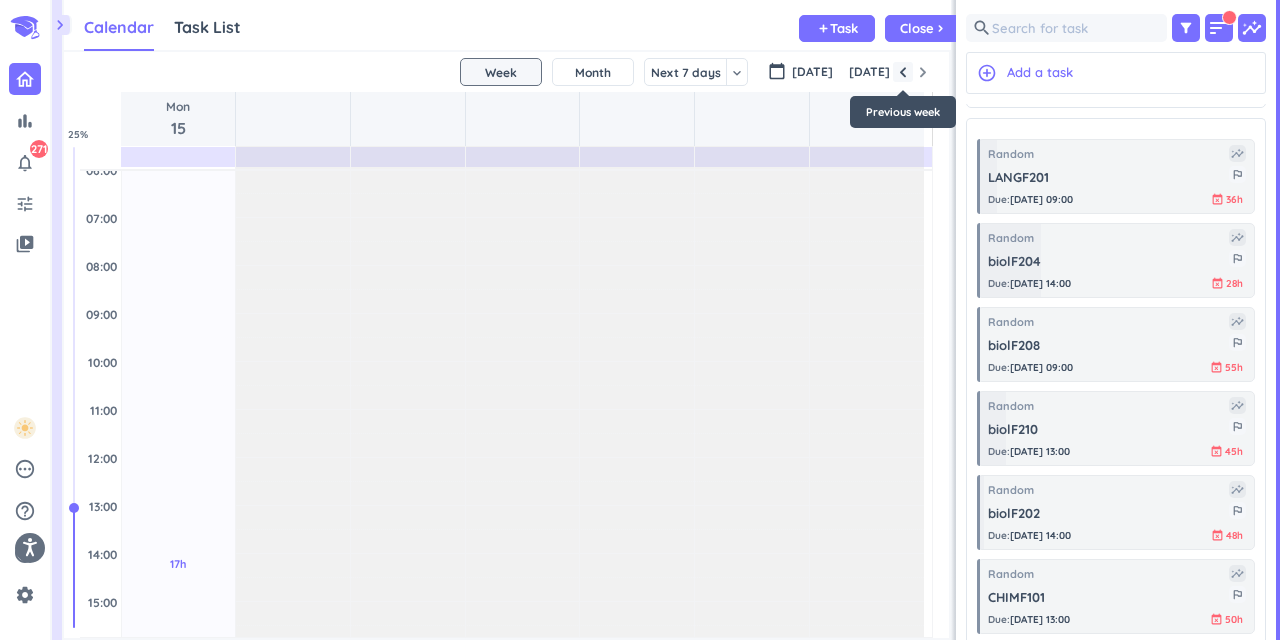 click at bounding box center (903, 72) 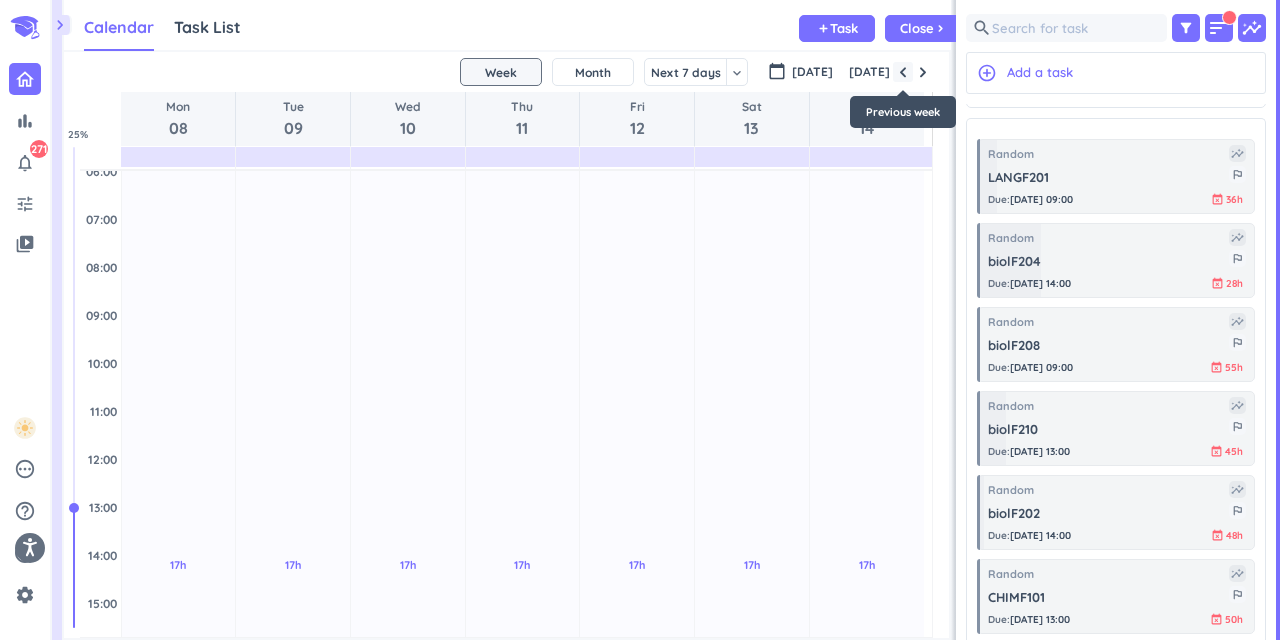 click at bounding box center [903, 72] 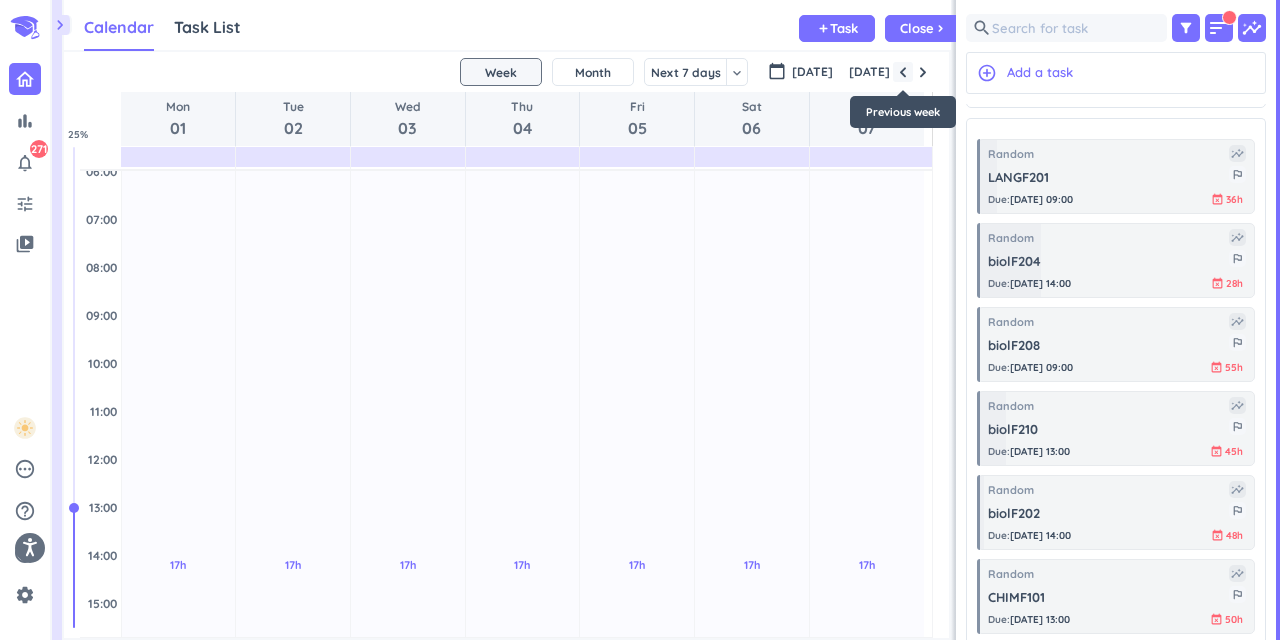 scroll, scrollTop: 98, scrollLeft: 0, axis: vertical 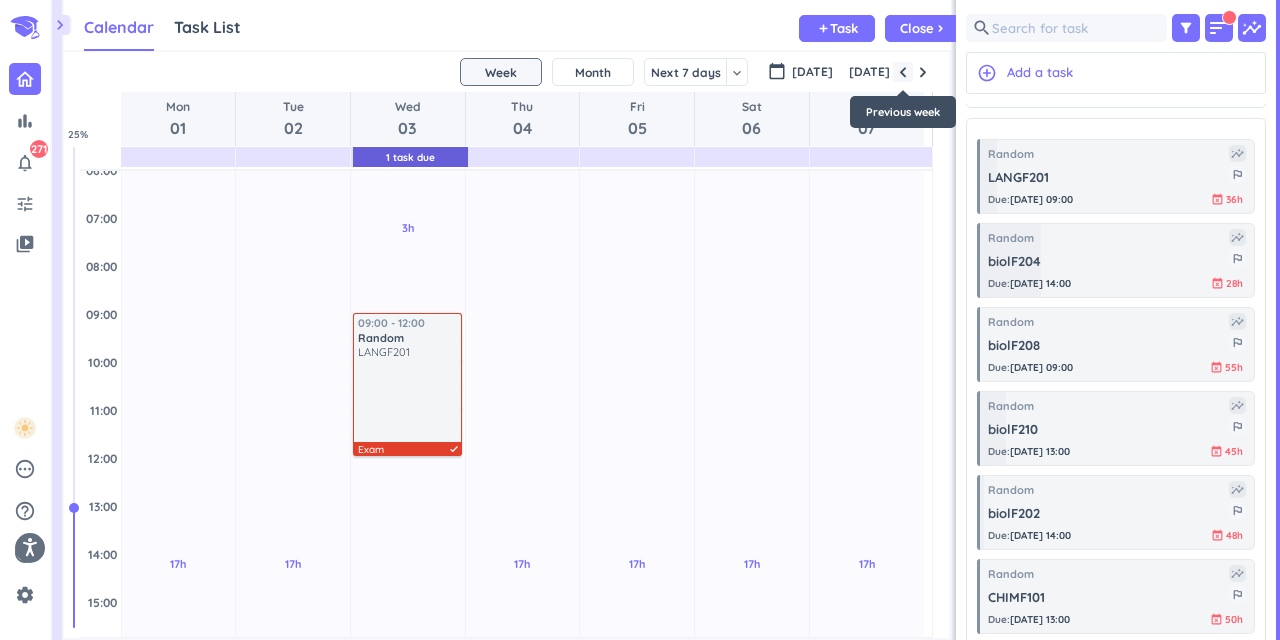 click at bounding box center [903, 72] 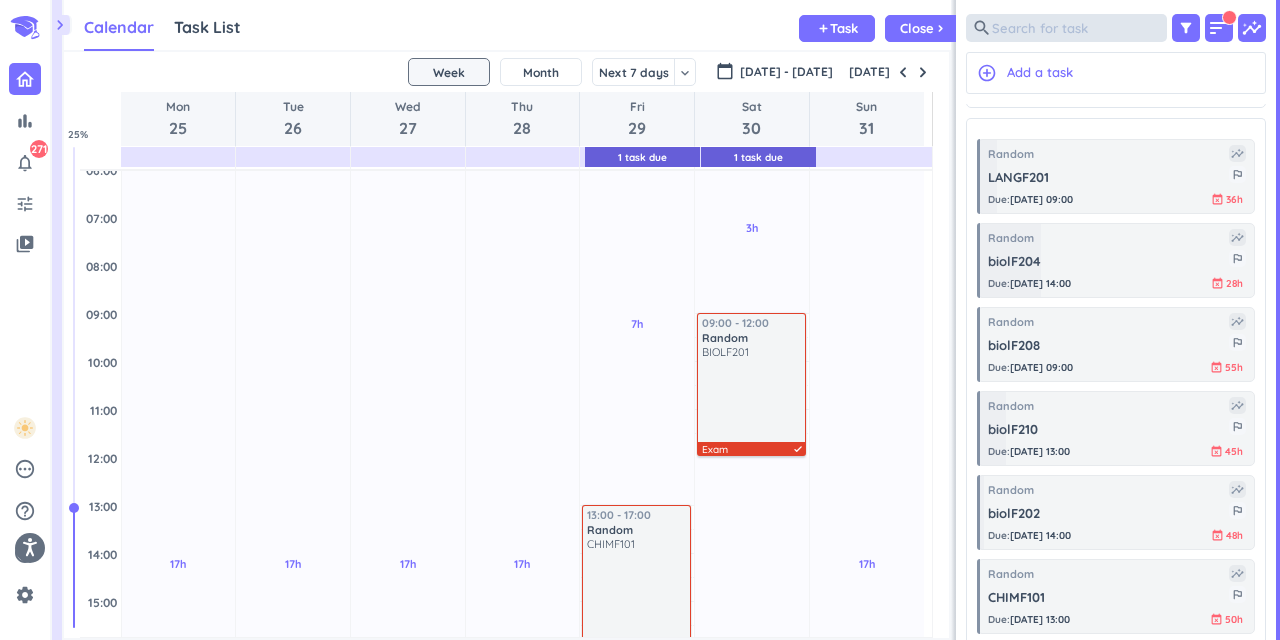scroll, scrollTop: 97, scrollLeft: 0, axis: vertical 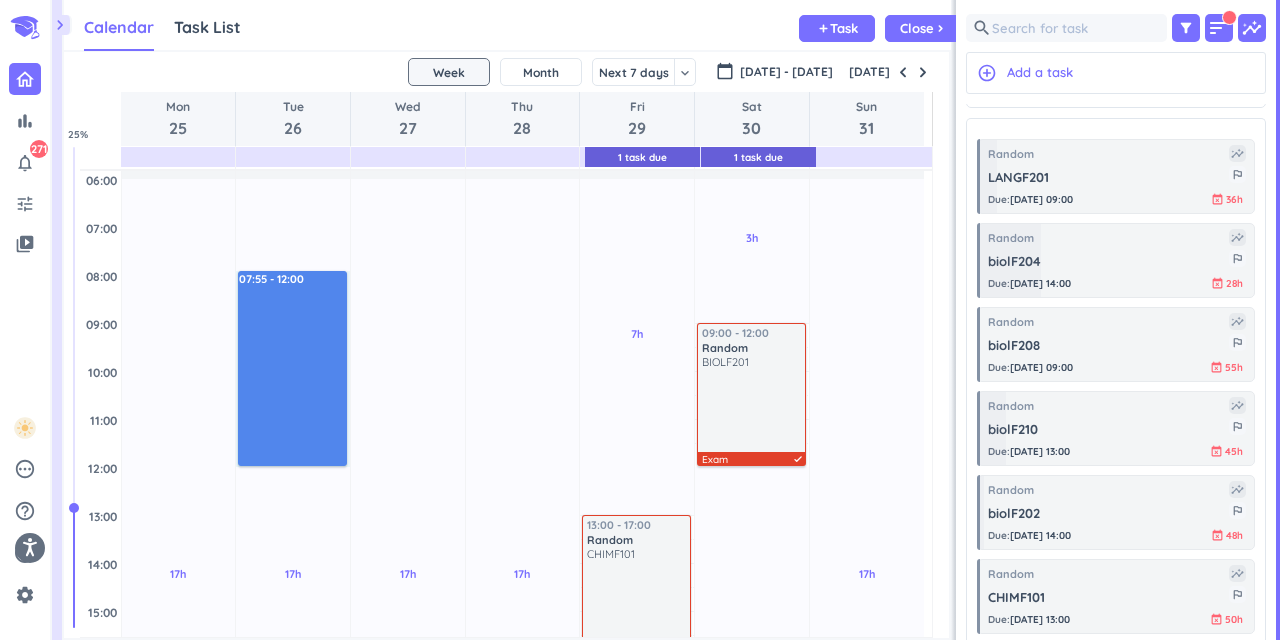 drag, startPoint x: 252, startPoint y: 272, endPoint x: 305, endPoint y: 464, distance: 199.18082 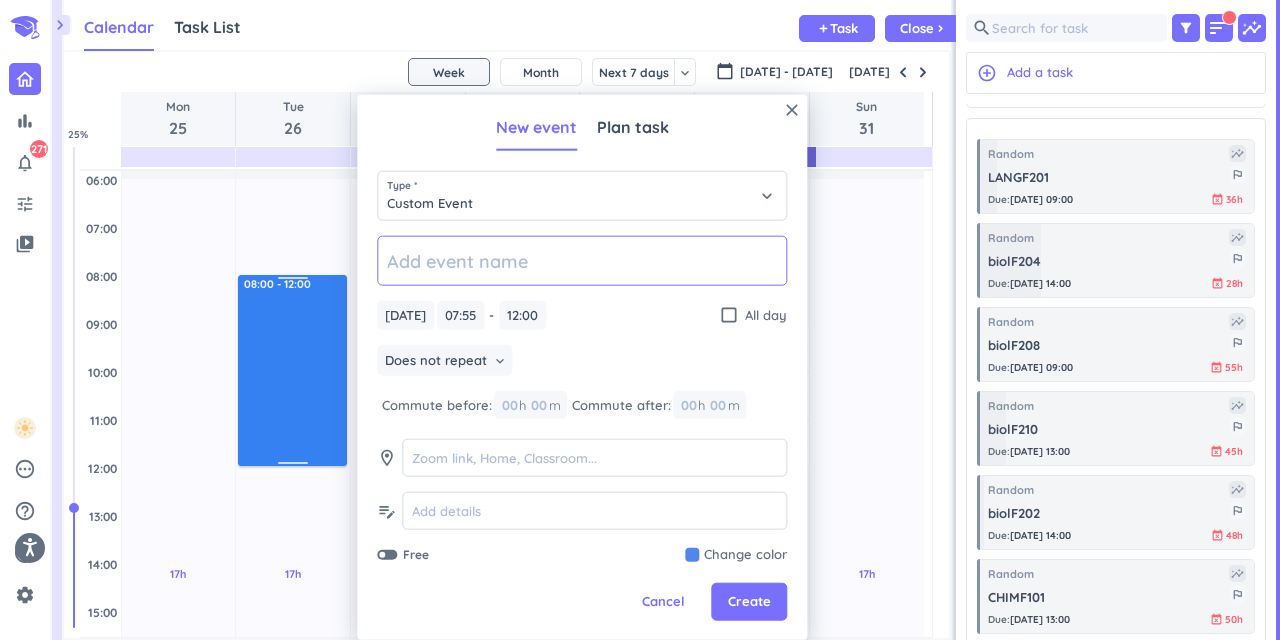 click on "17h  Past due Plan Adjust Awake Time Adjust Awake Time 07:55 - 12:00 08:00 - 12:00" at bounding box center [293, 659] 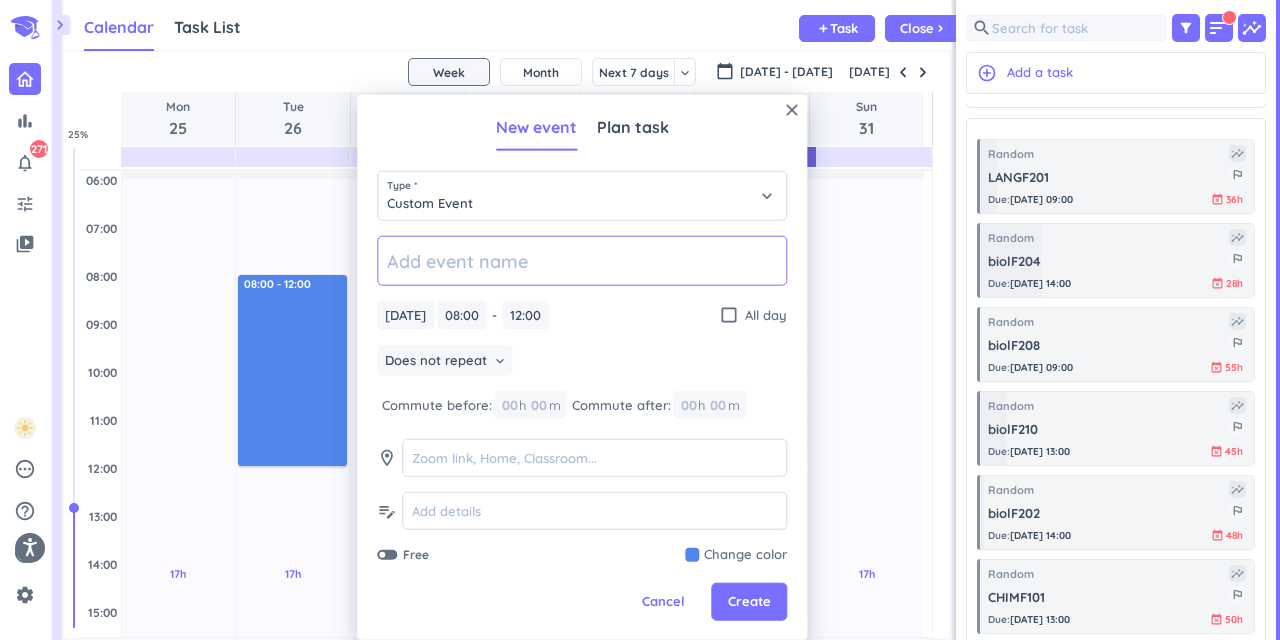 type on "08:00" 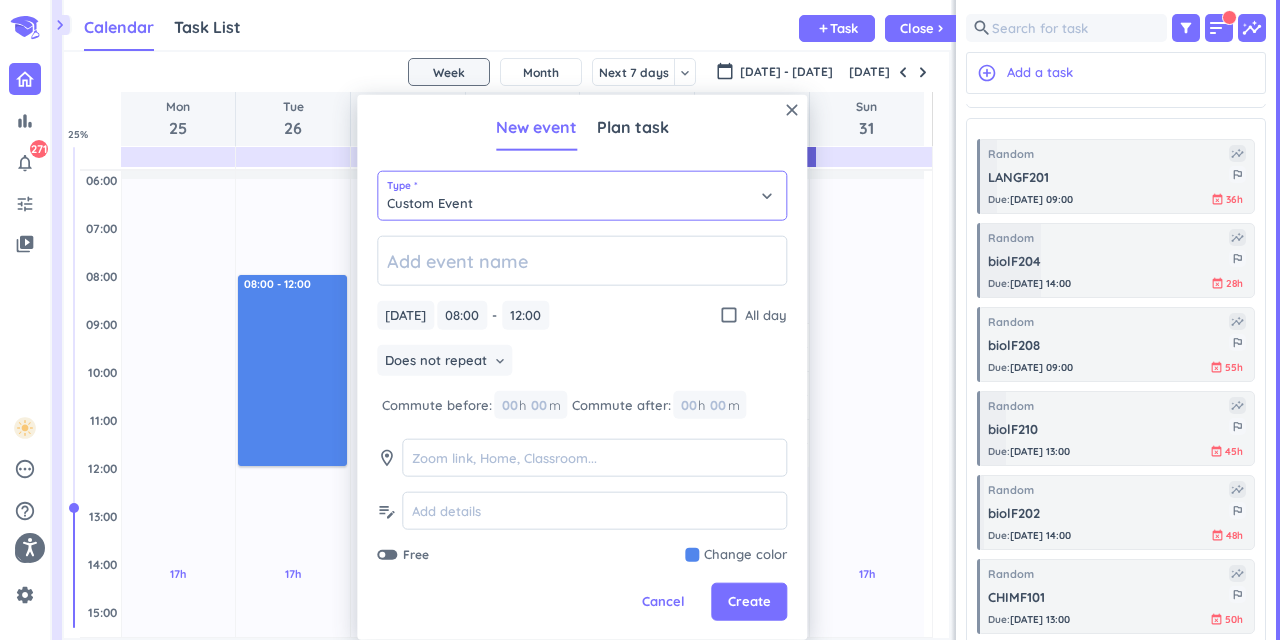 click on "Custom Event" at bounding box center [582, 196] 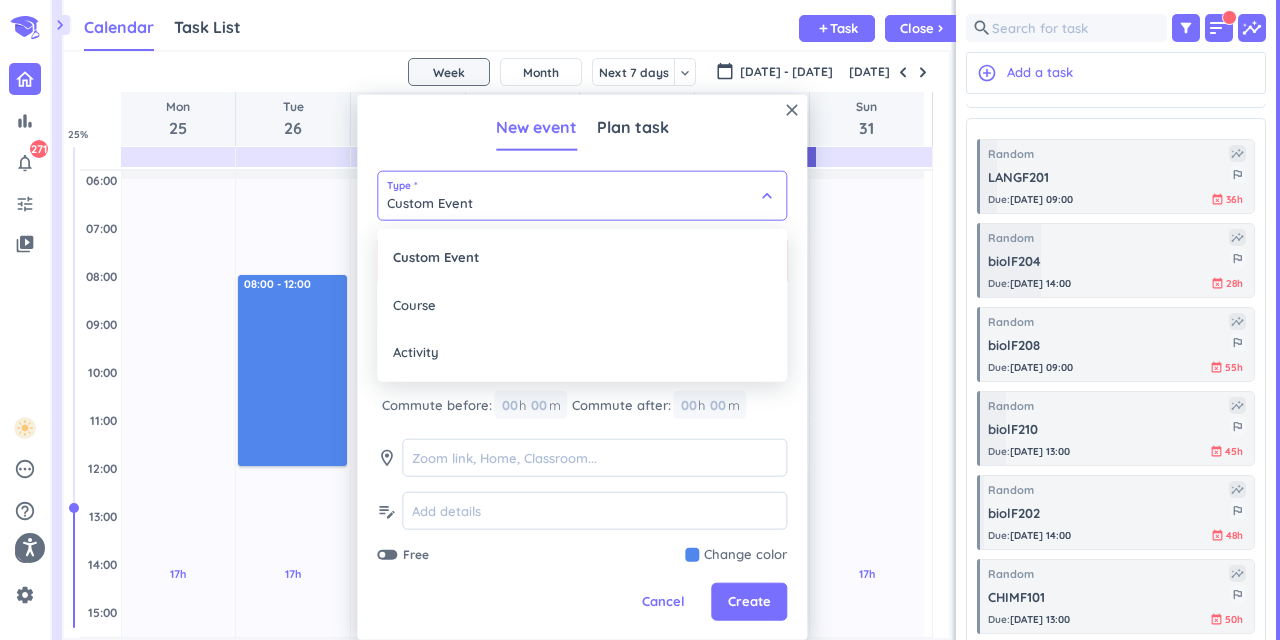 click at bounding box center (582, 367) 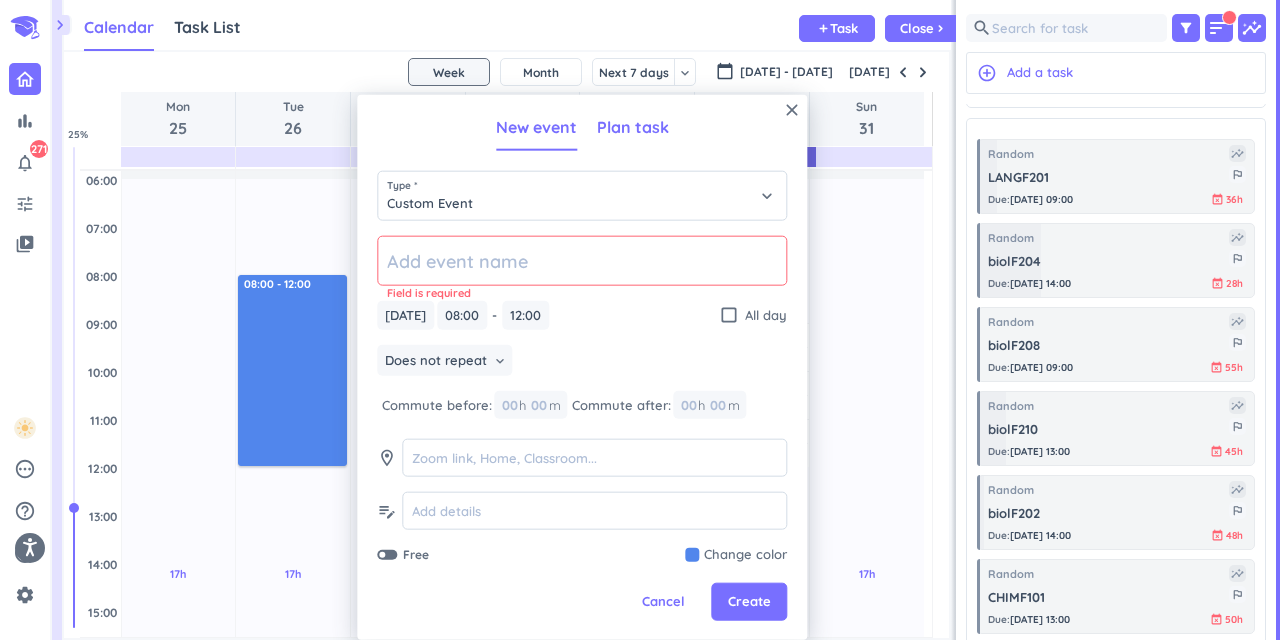 click on "Plan task" at bounding box center [633, 127] 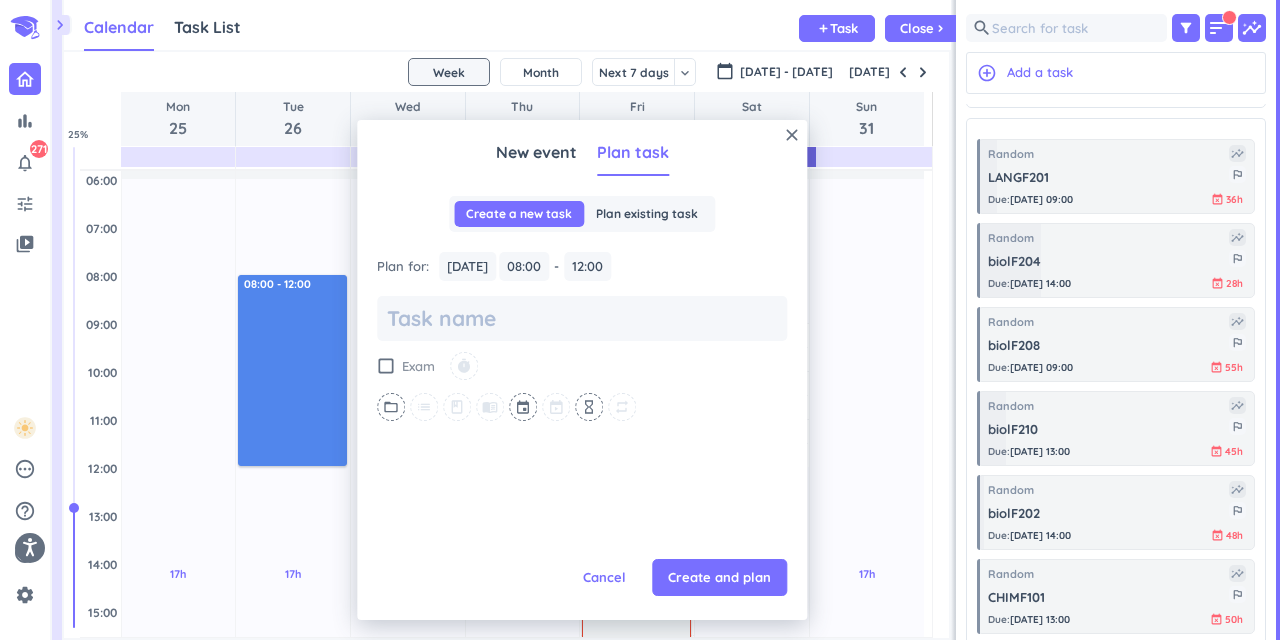 click on "check_box_outline_blank" at bounding box center [386, 366] 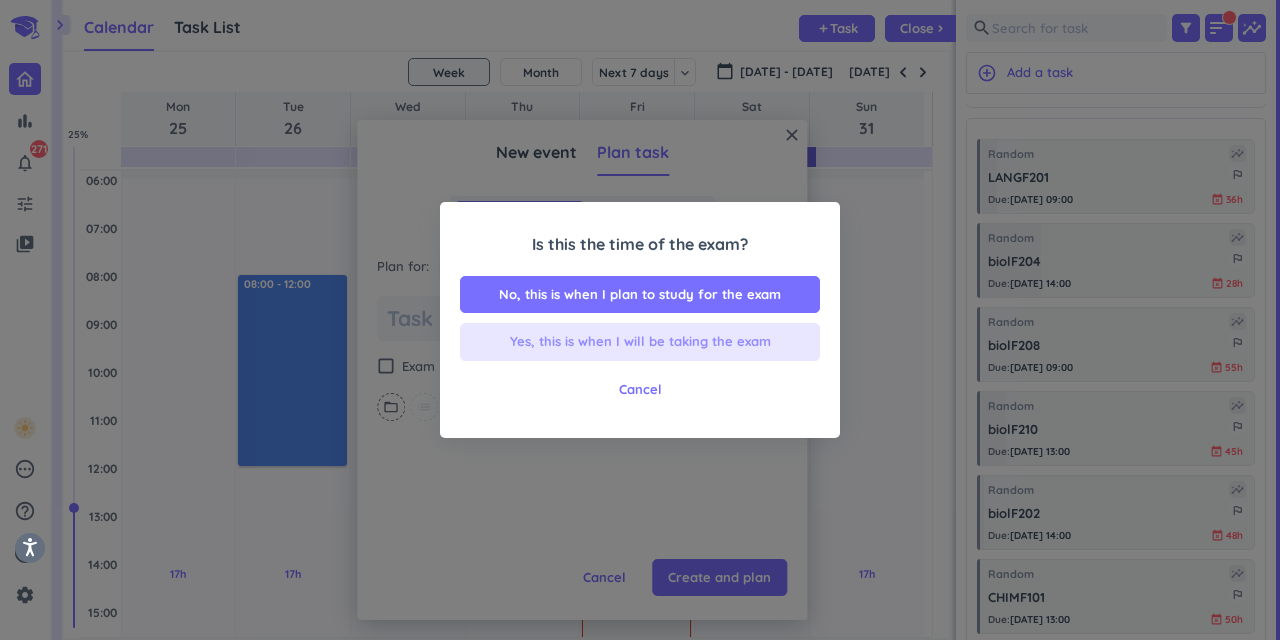 click on "Yes, this is when I will be taking the exam" at bounding box center [640, 342] 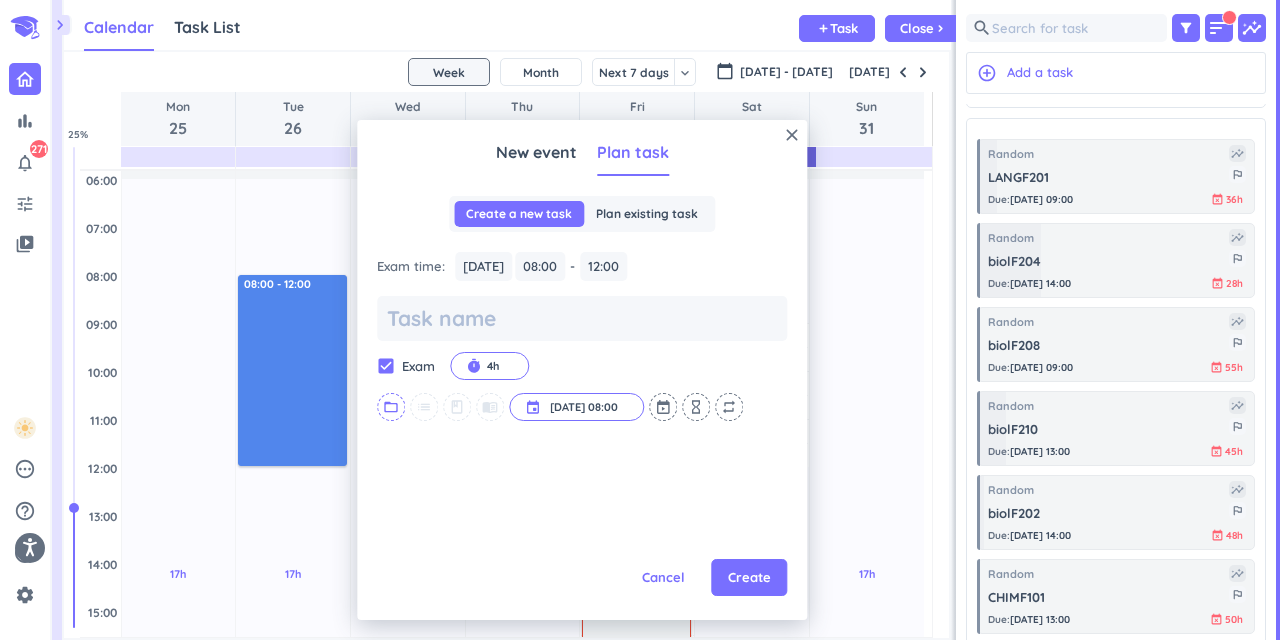 click on "folder_open" at bounding box center (391, 407) 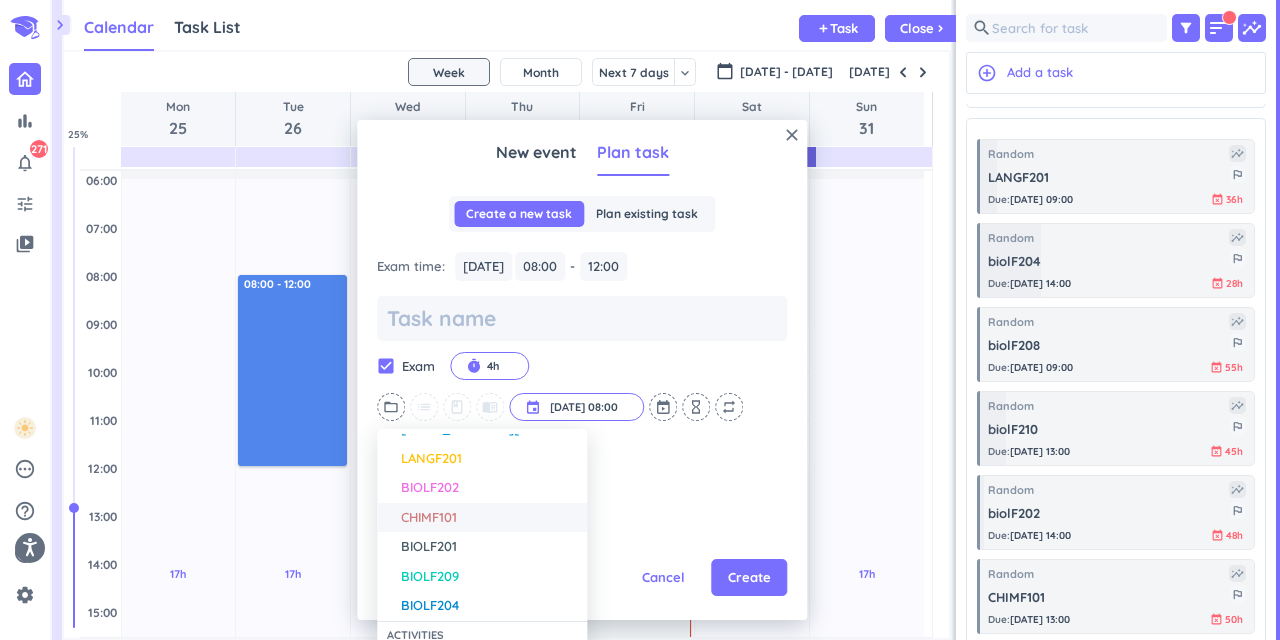 scroll, scrollTop: 57, scrollLeft: 0, axis: vertical 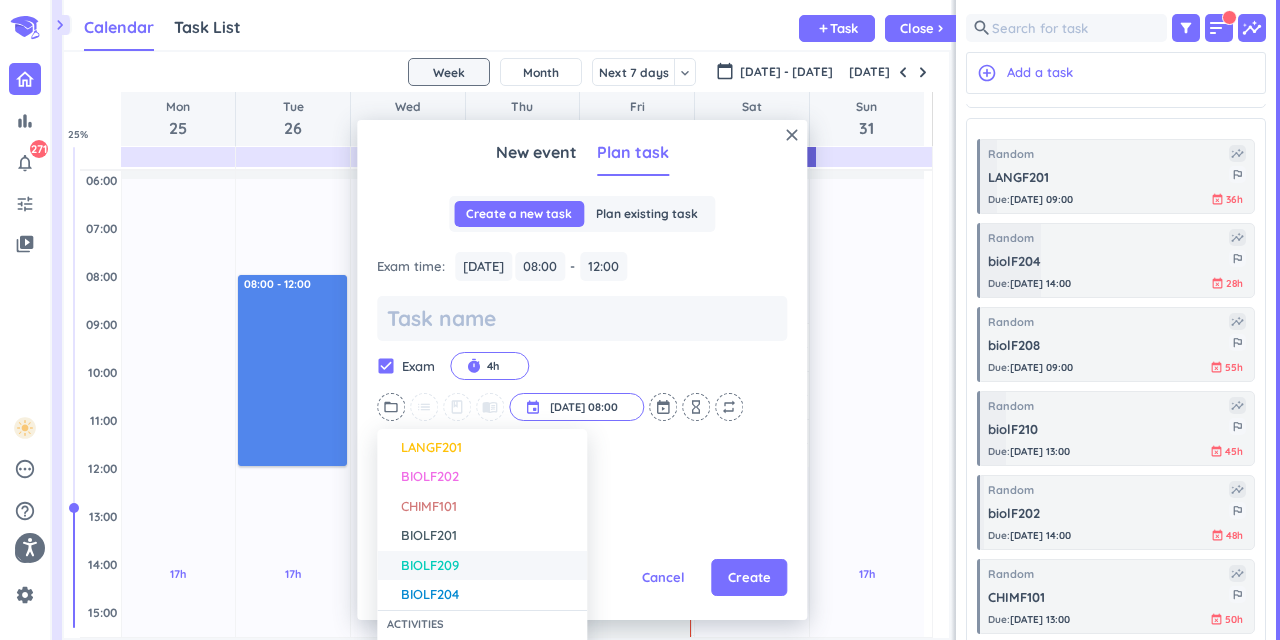 click on "BIOLF209" at bounding box center [489, 566] 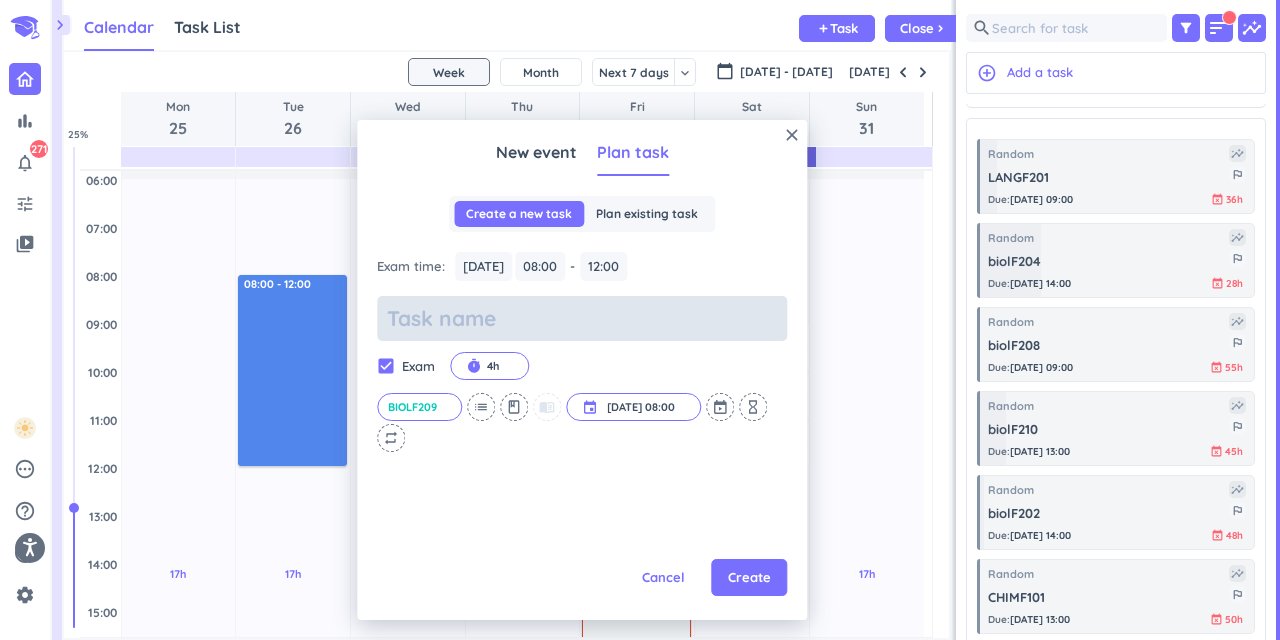 click at bounding box center (582, 318) 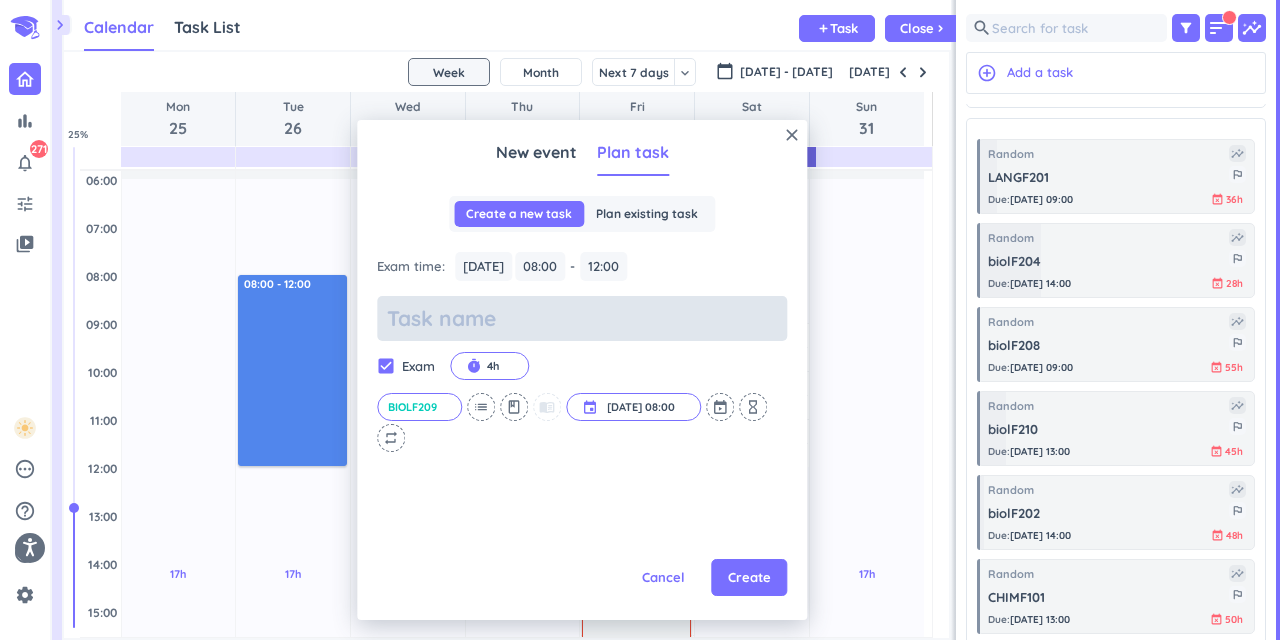 type on "x" 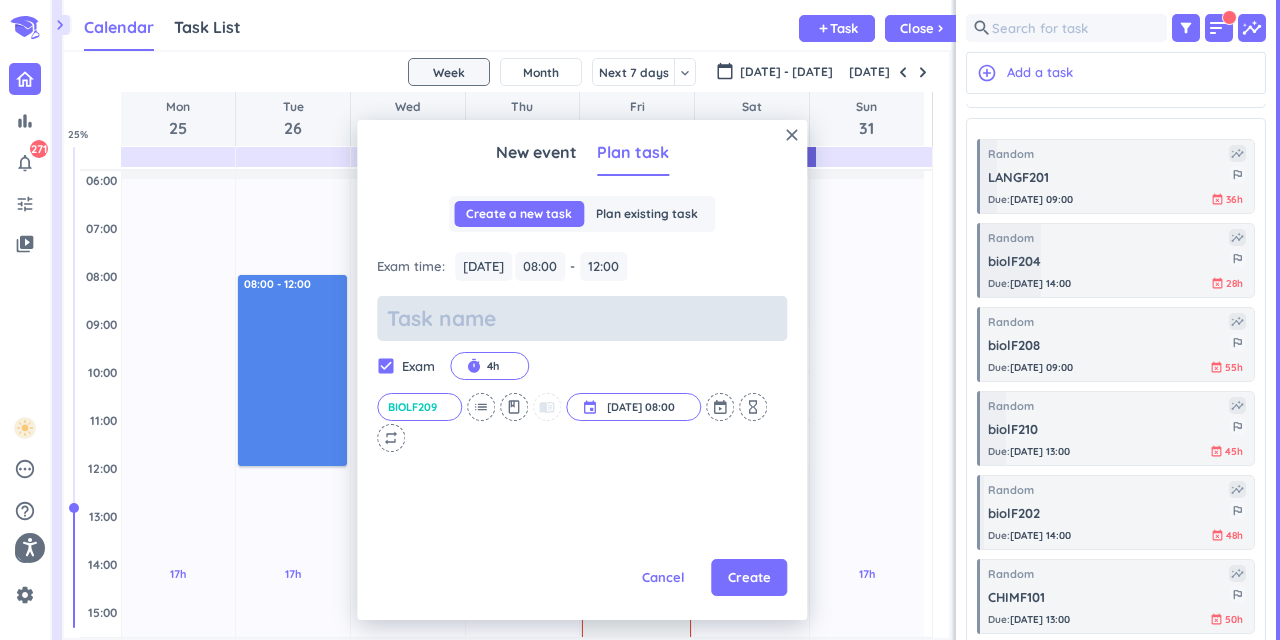 type on "t" 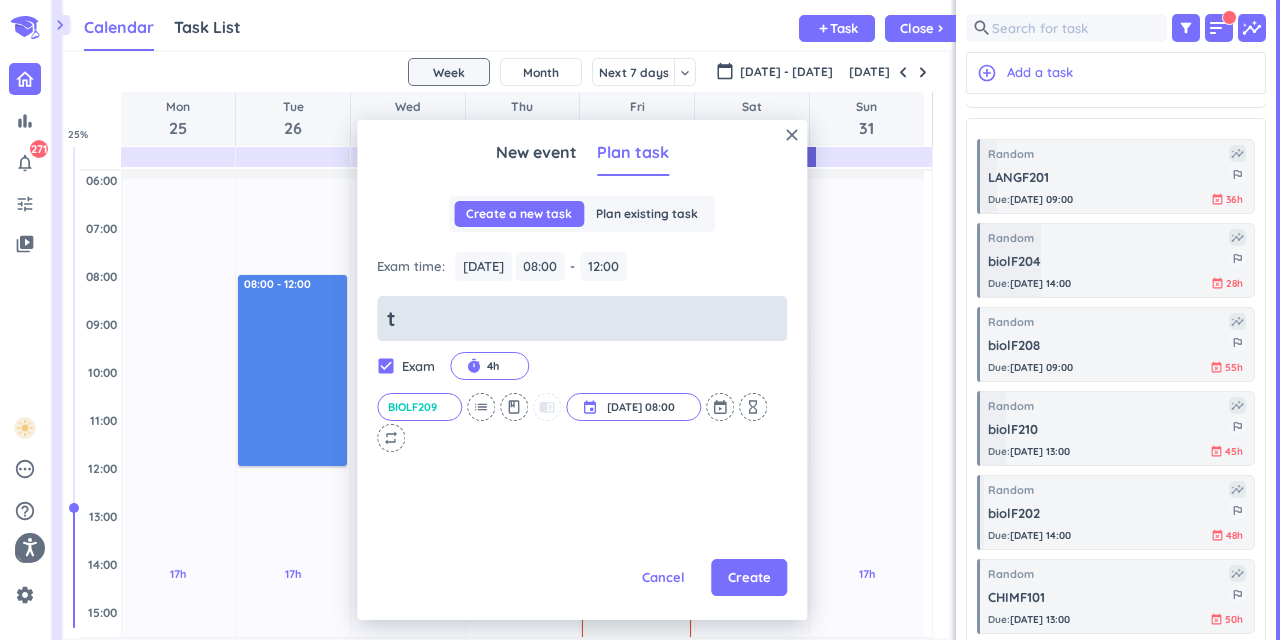 type on "x" 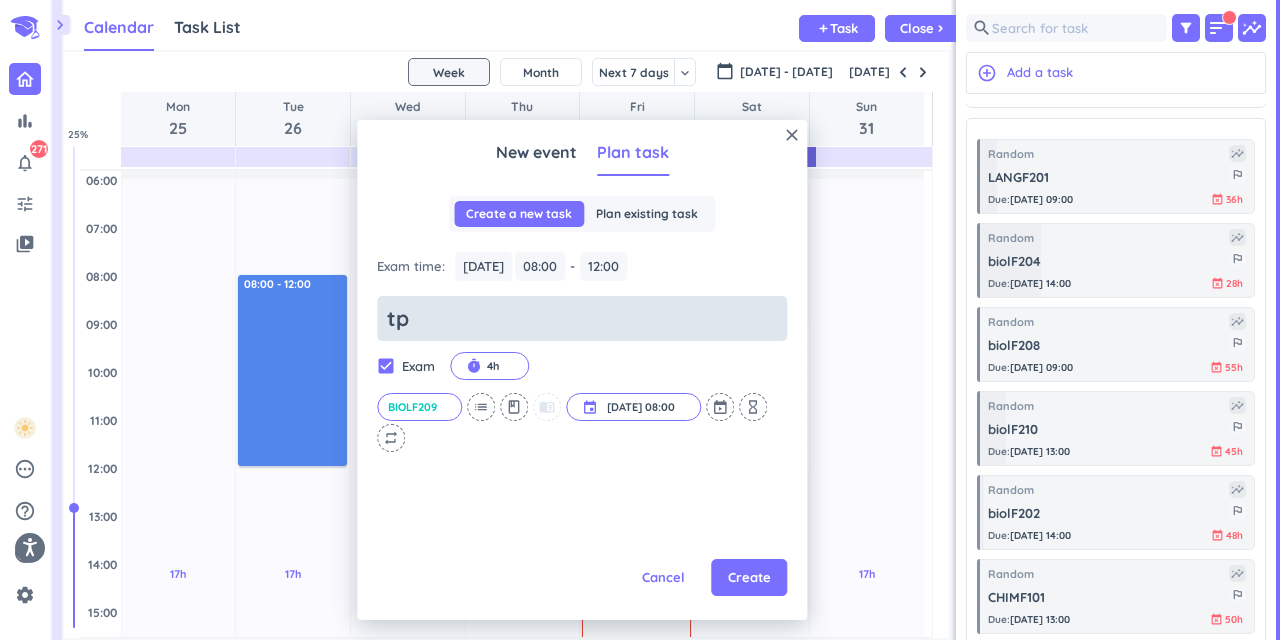 type on "x" 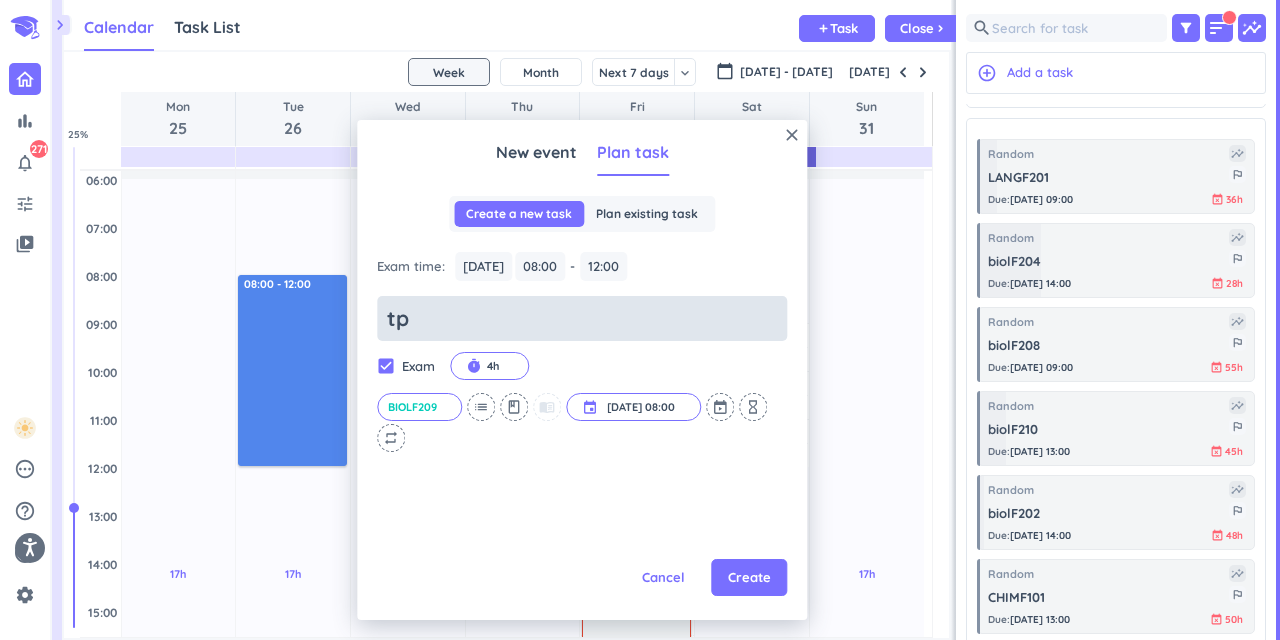 type on "x" 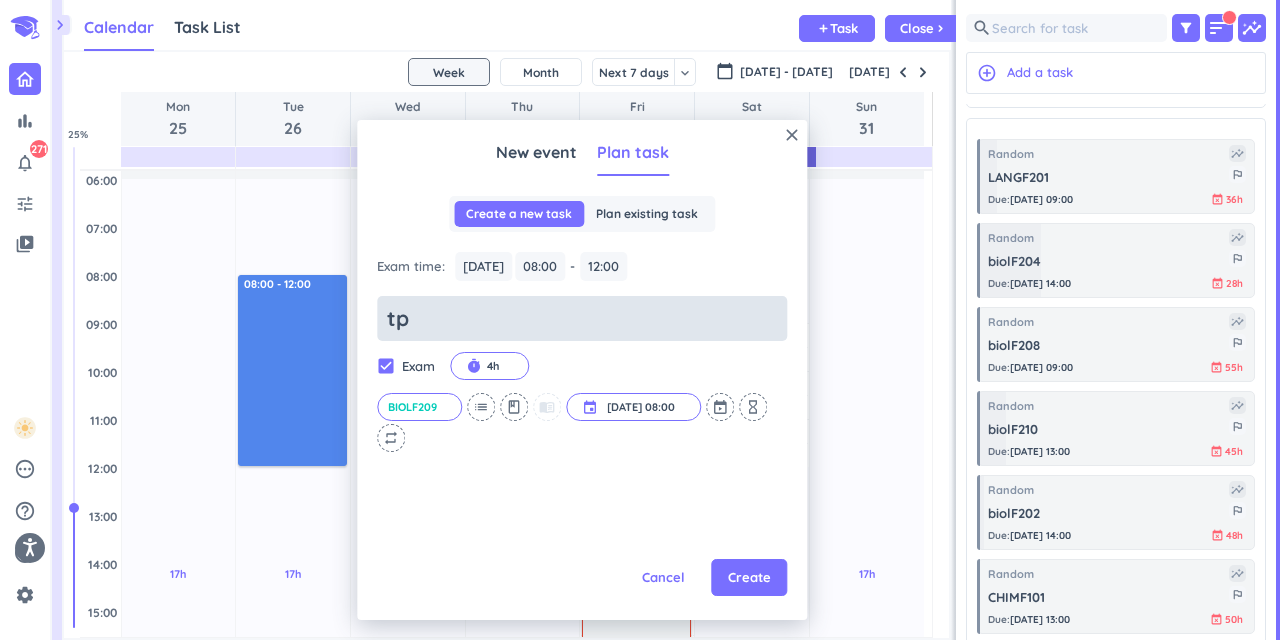 type on "tp z" 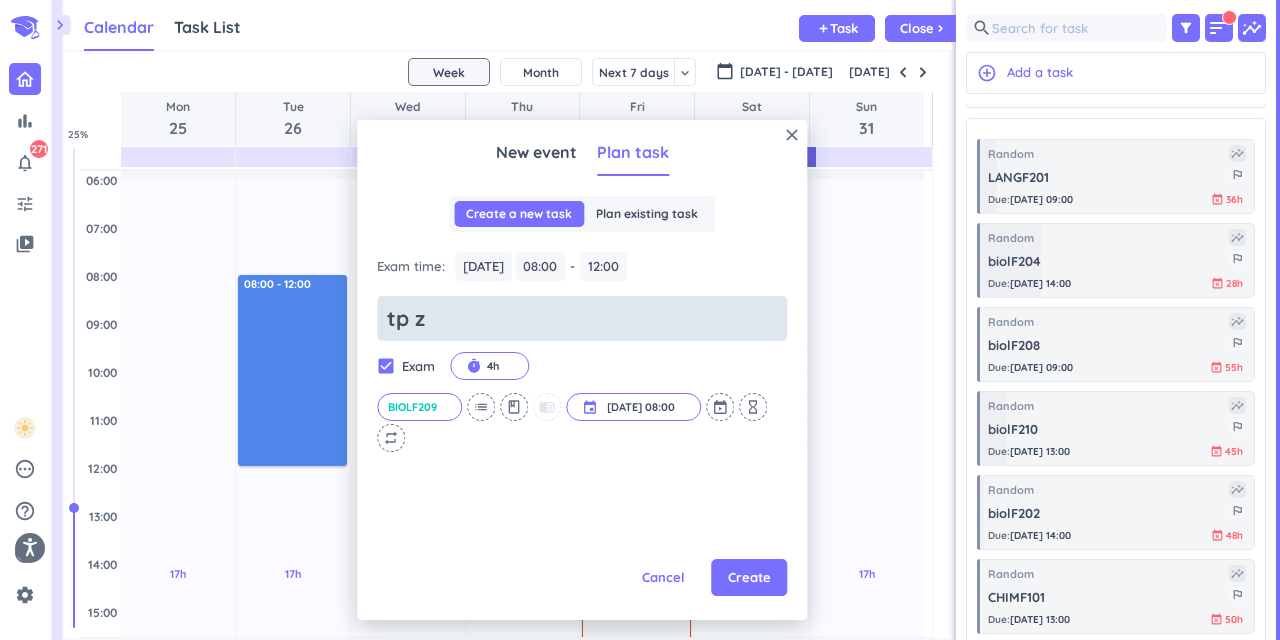 type on "x" 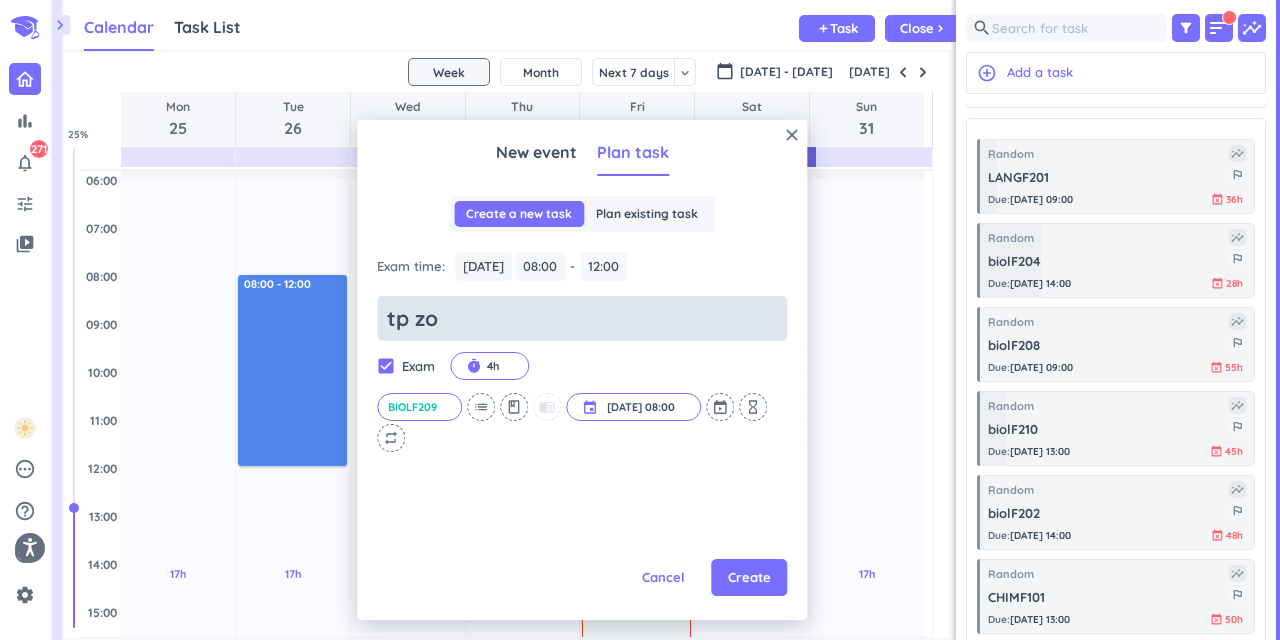 type on "x" 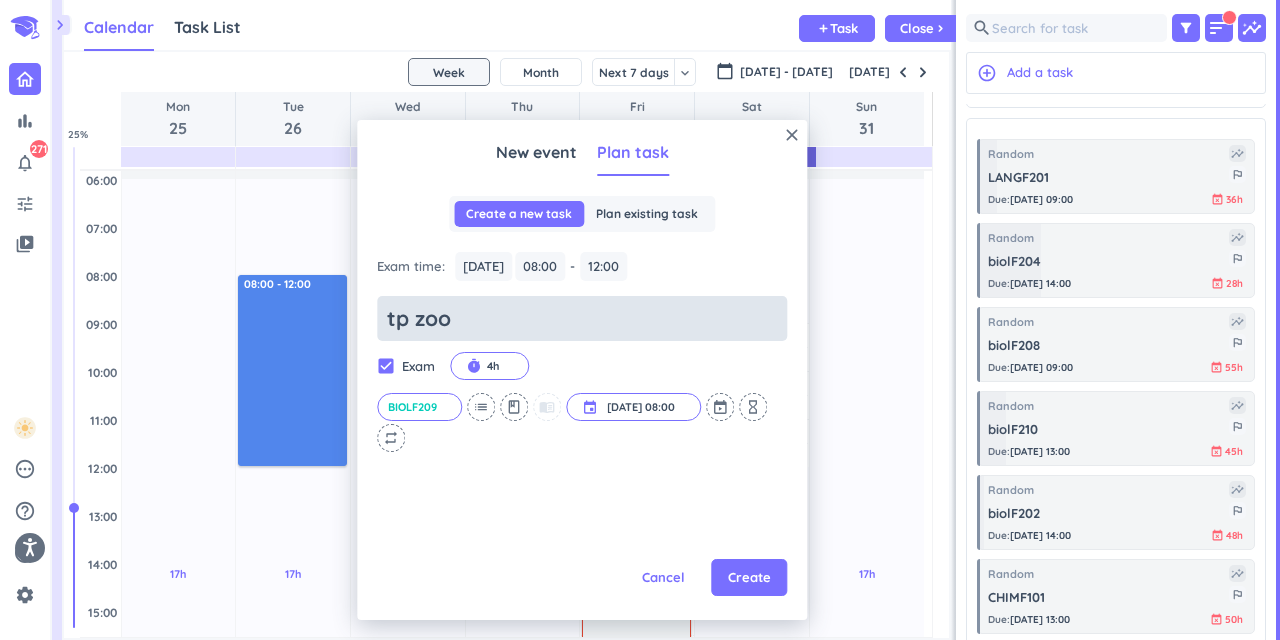 type on "x" 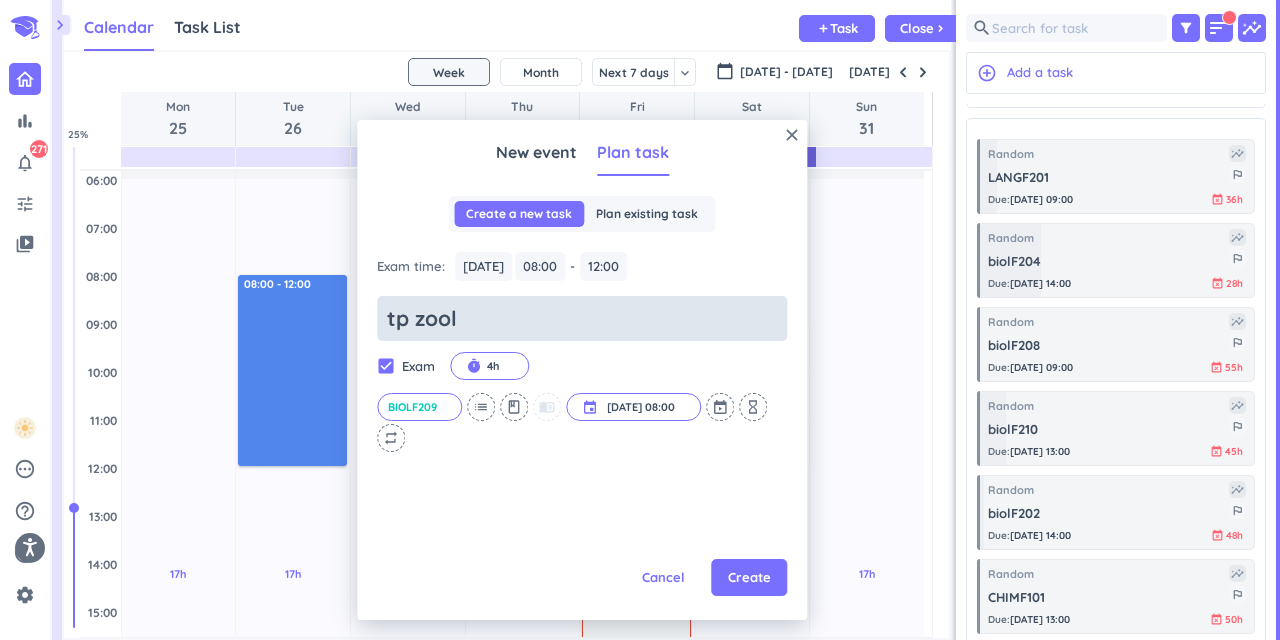 type on "x" 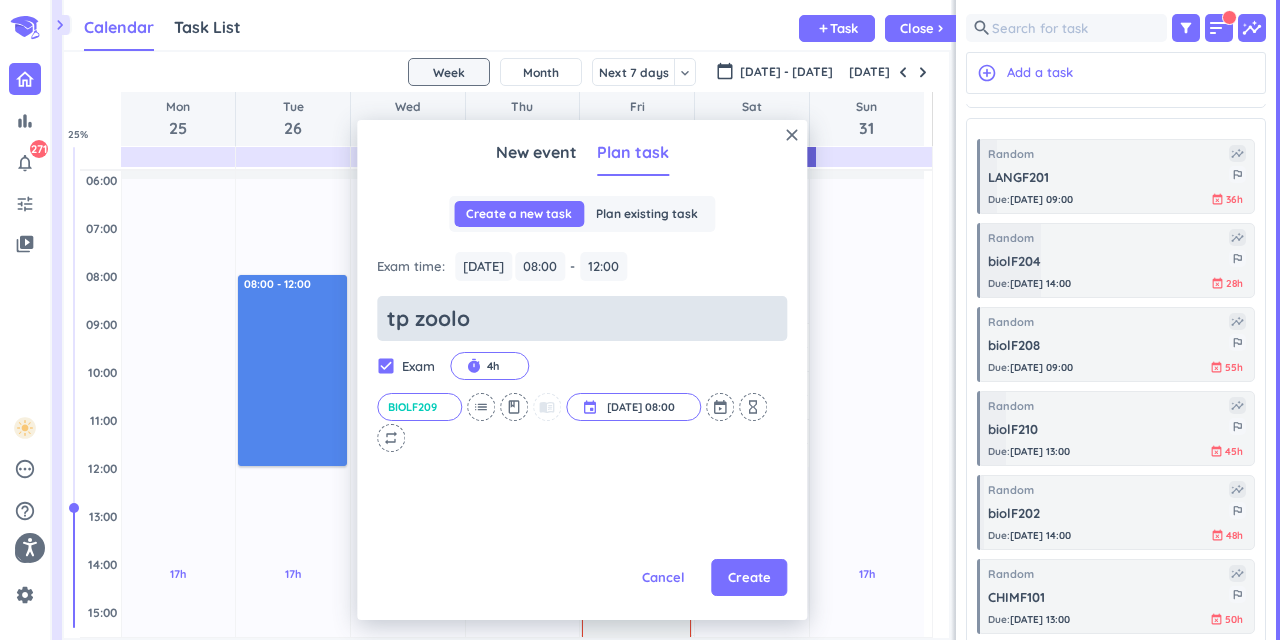 type on "x" 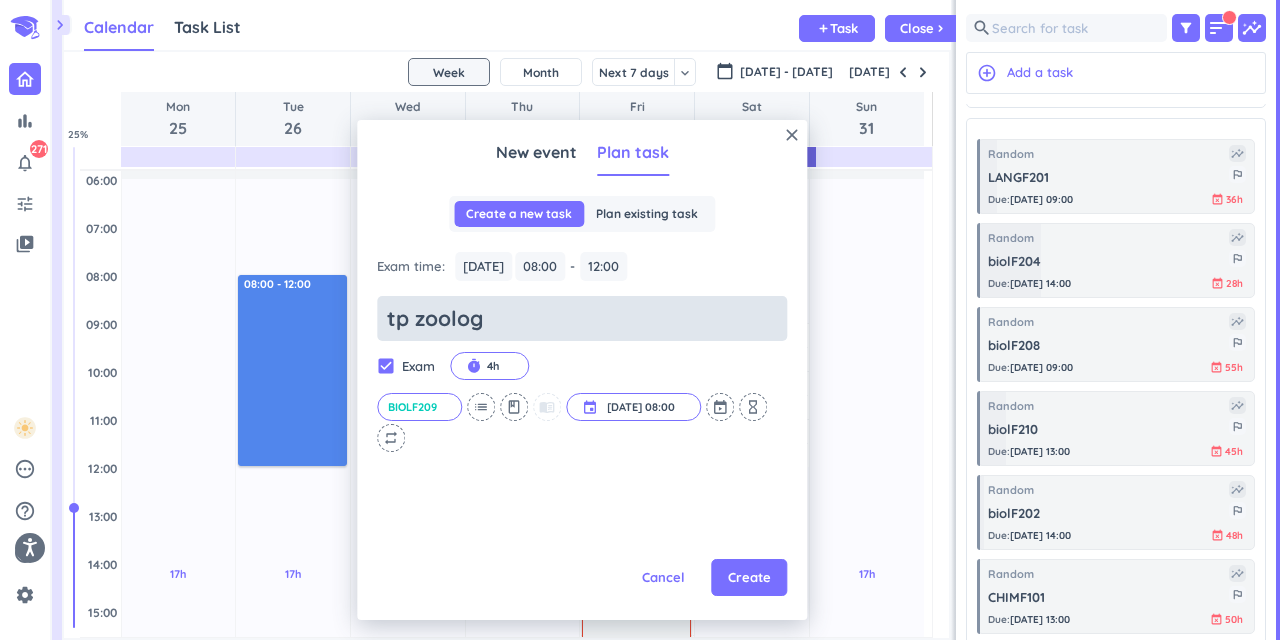 type on "x" 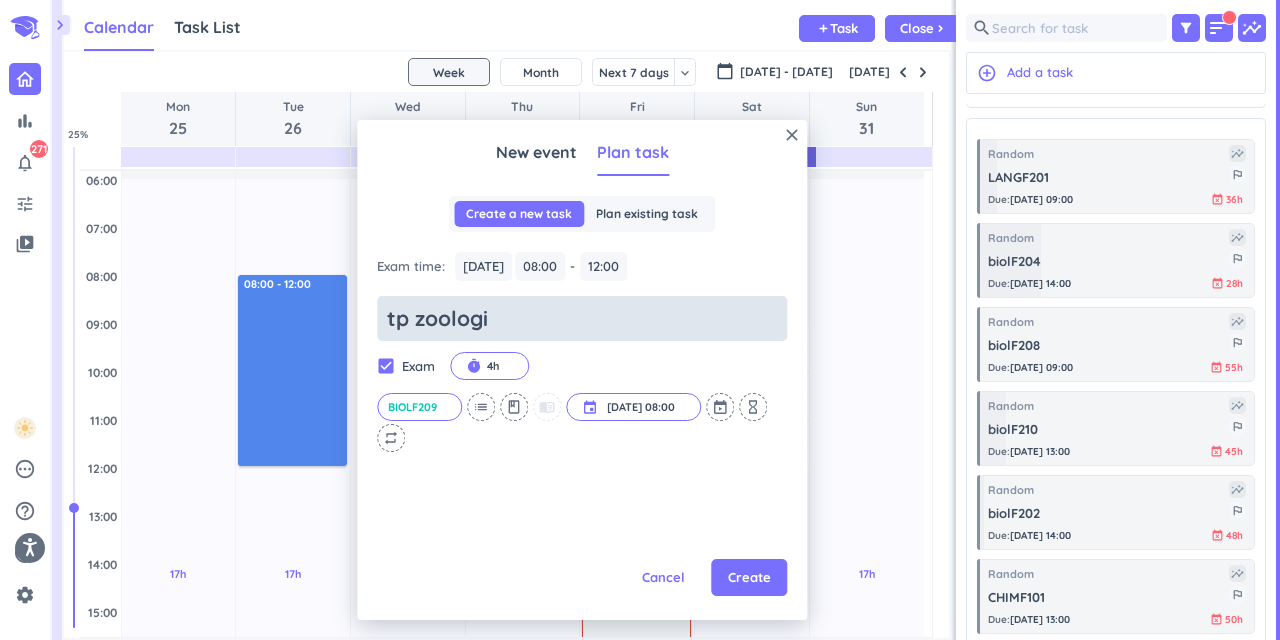 type on "x" 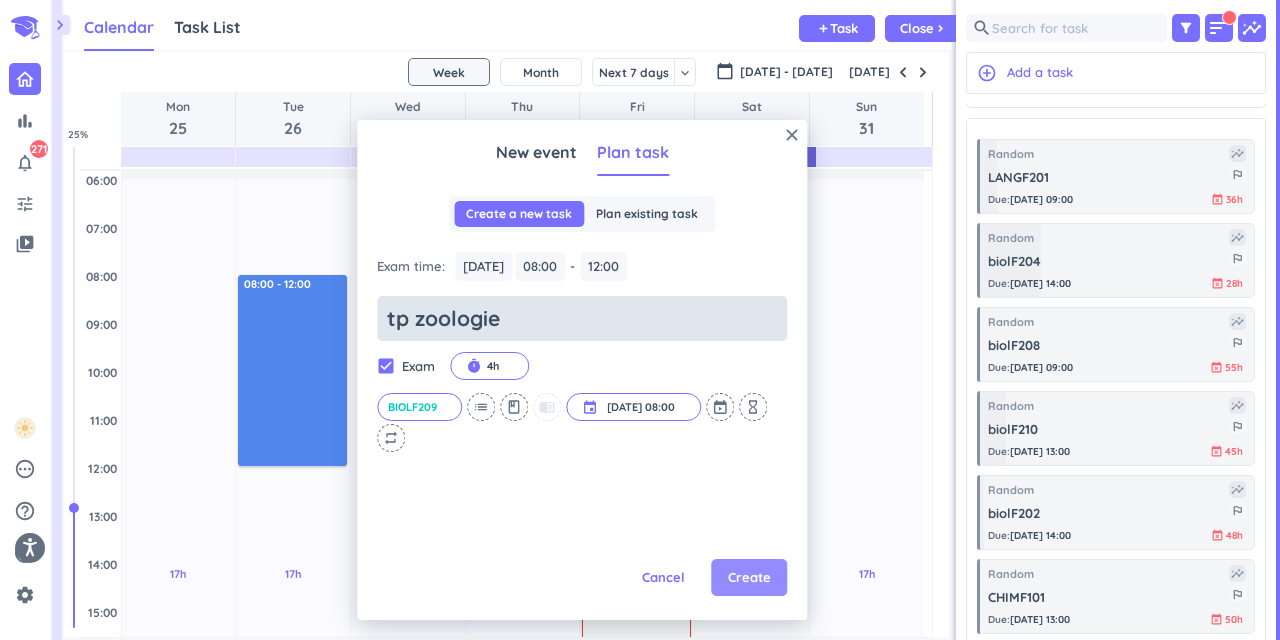 type on "tp zoologie" 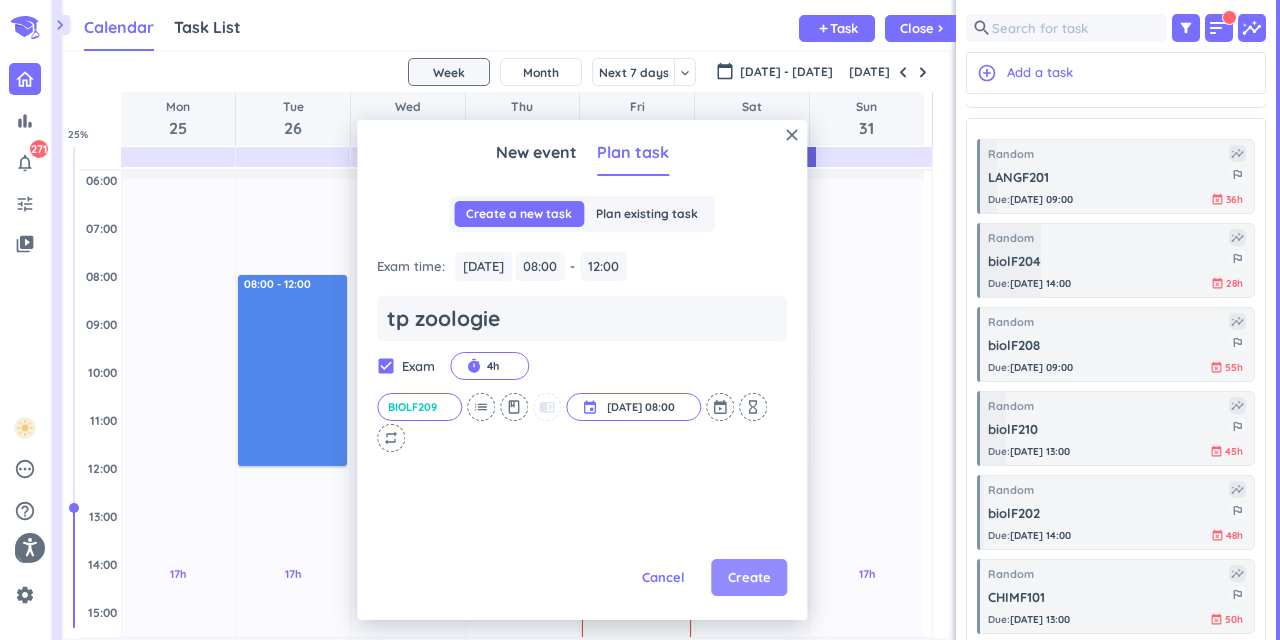 click on "Create" at bounding box center (749, 578) 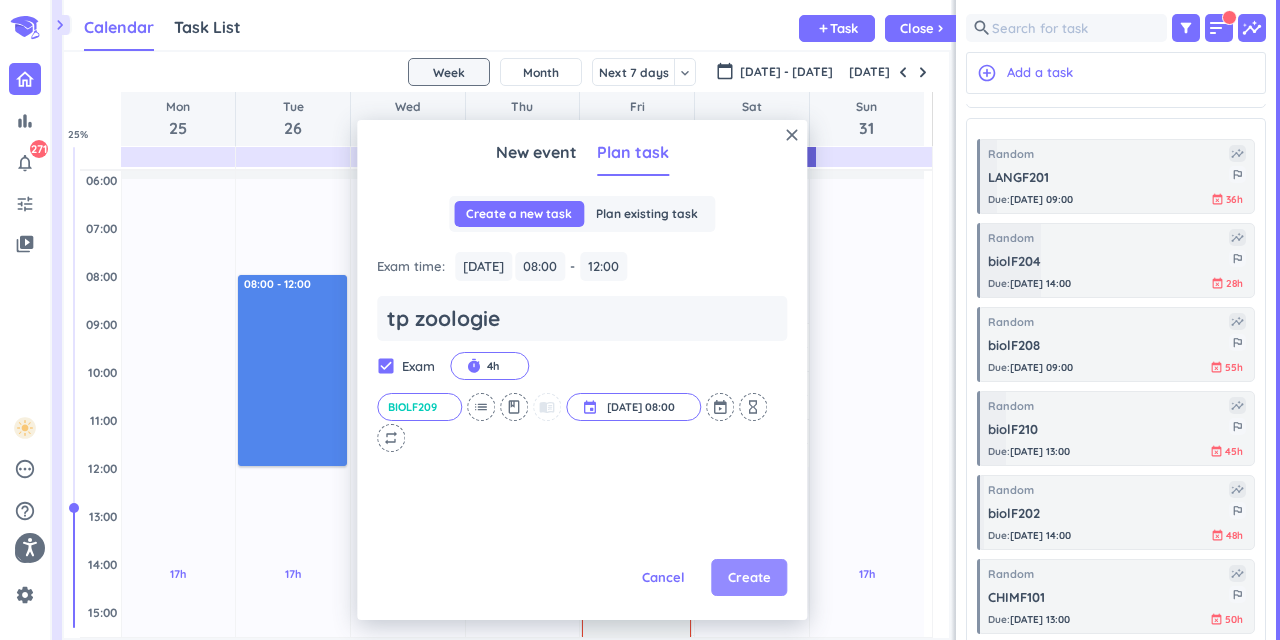 type on "x" 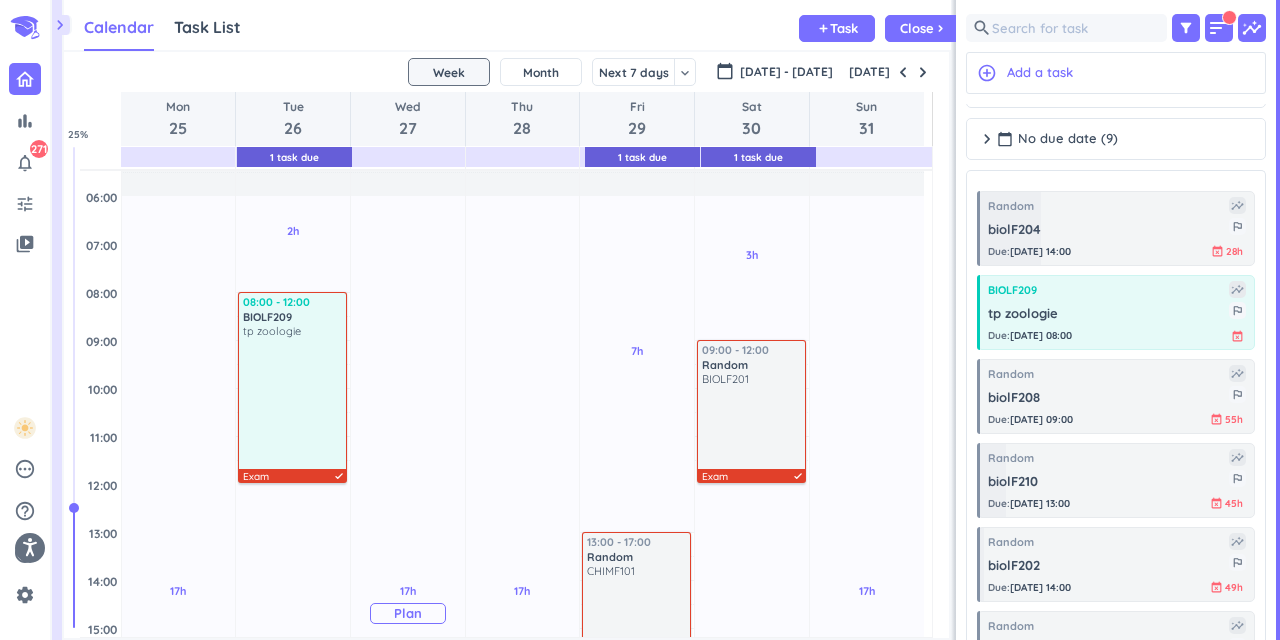 scroll, scrollTop: 70, scrollLeft: 0, axis: vertical 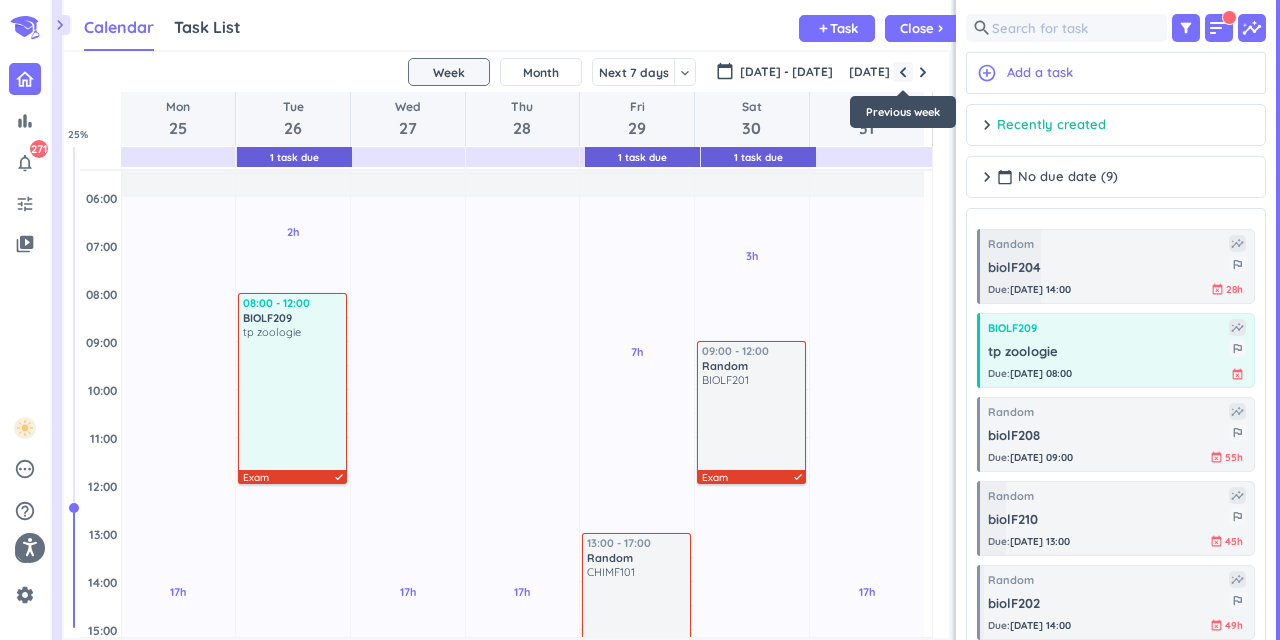 click at bounding box center (903, 72) 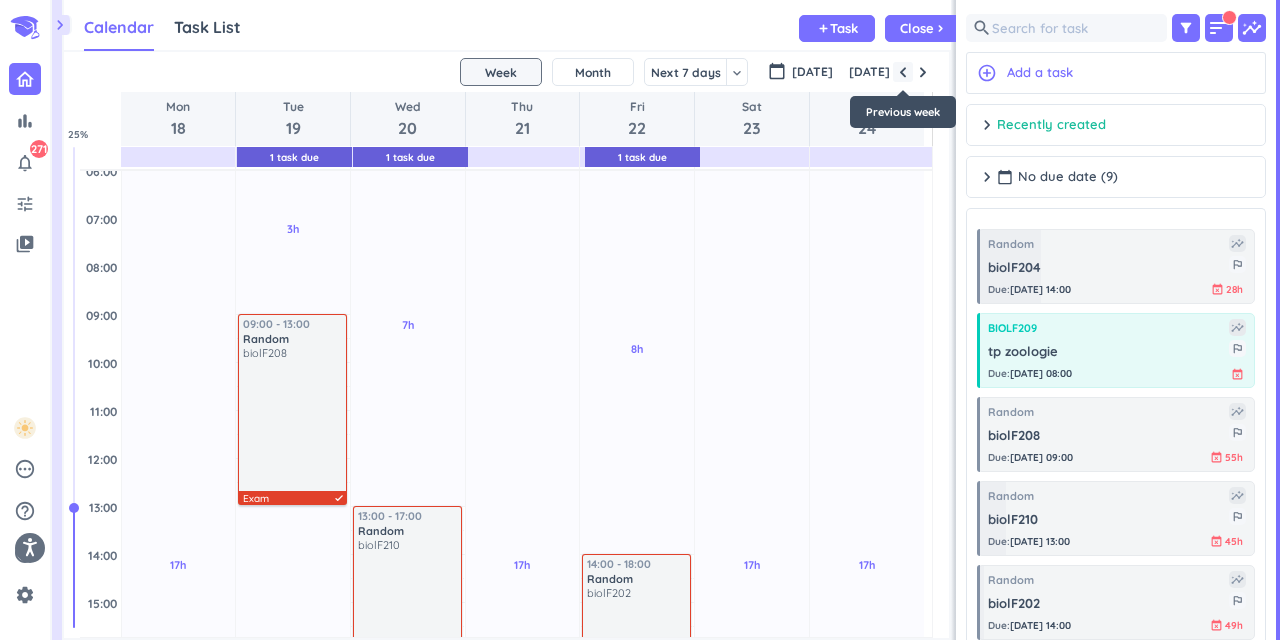 click at bounding box center (903, 72) 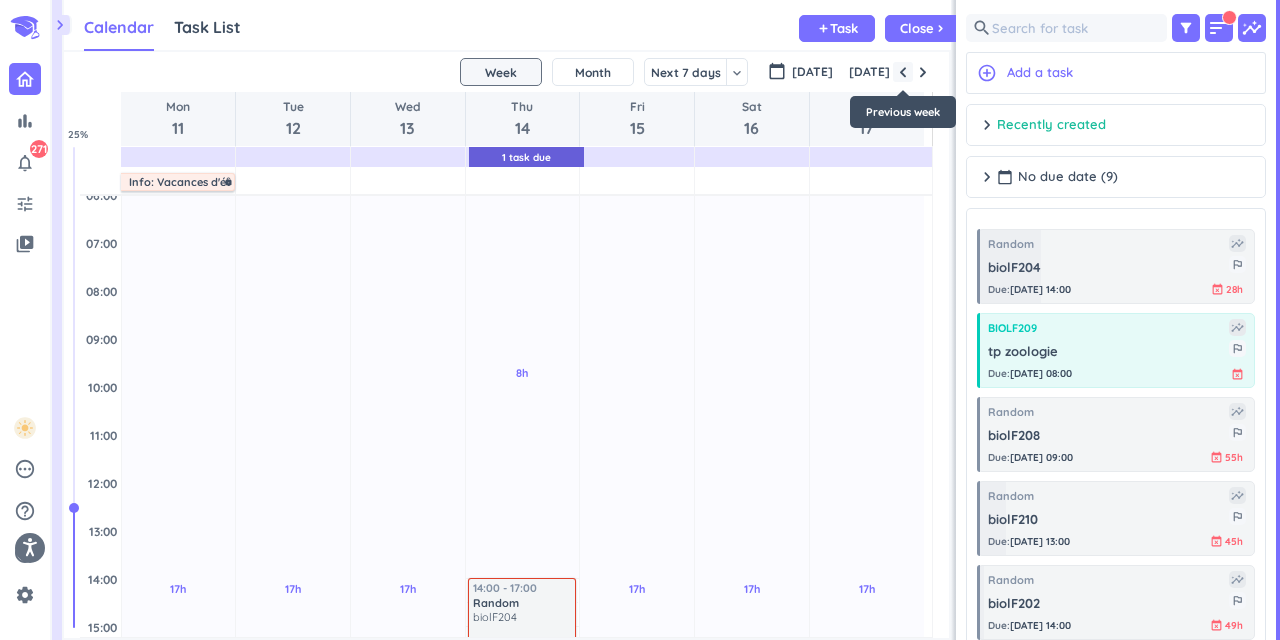 click at bounding box center [903, 72] 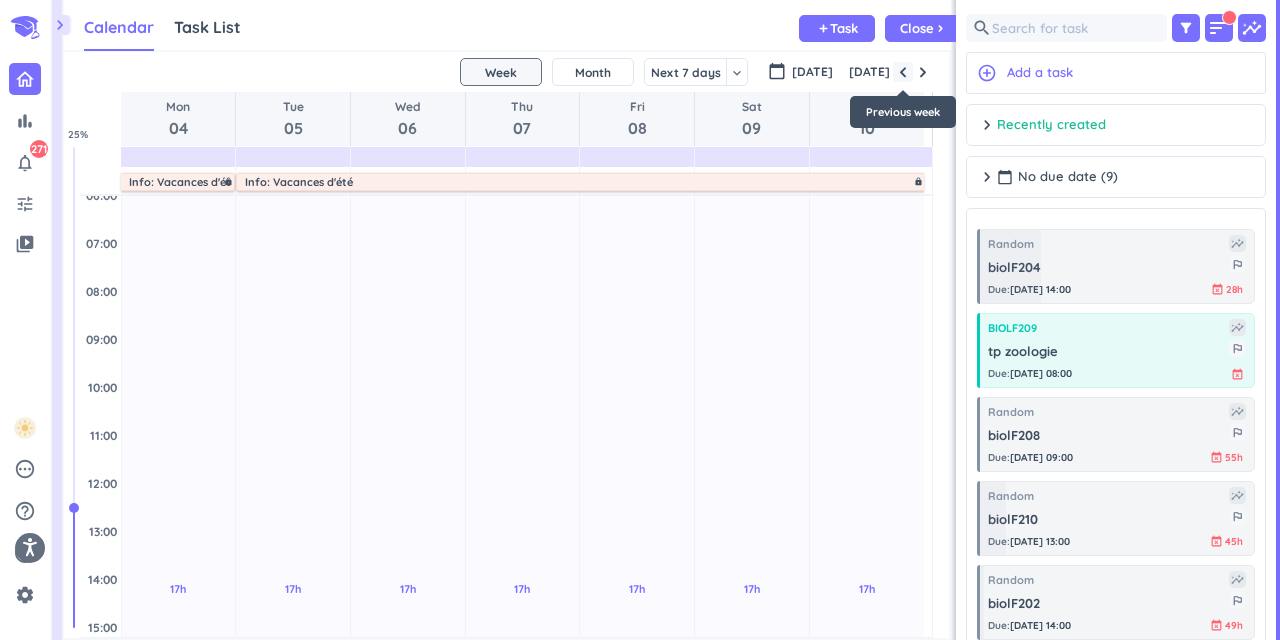 scroll, scrollTop: 97, scrollLeft: 0, axis: vertical 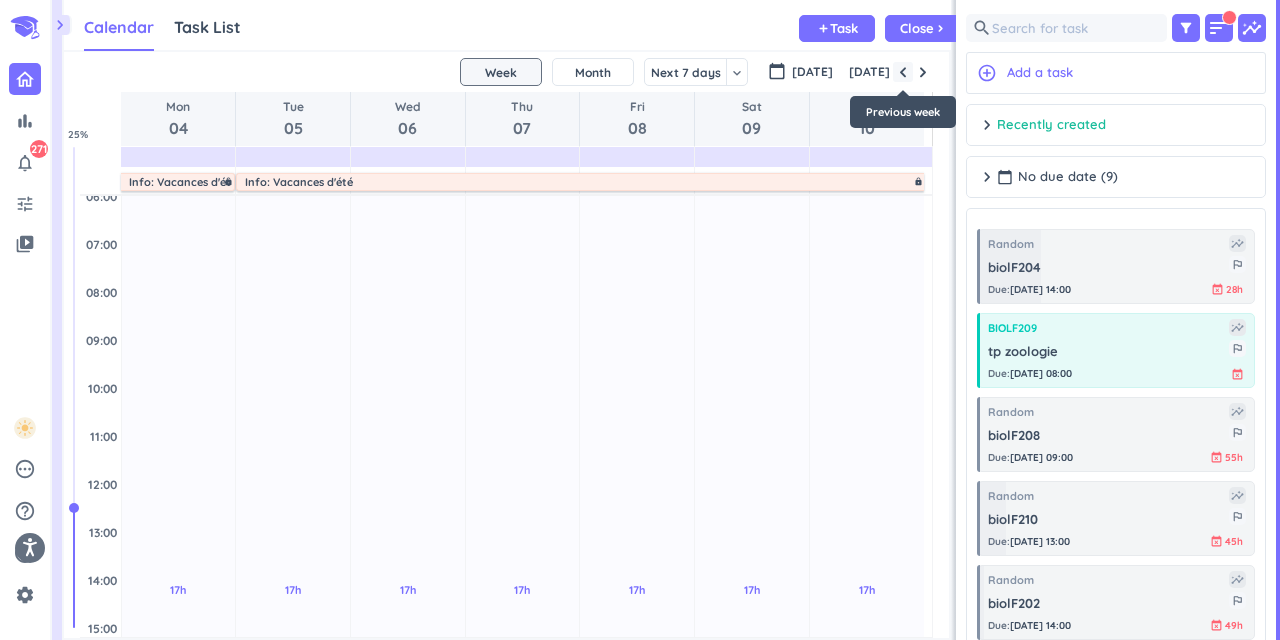click at bounding box center [903, 72] 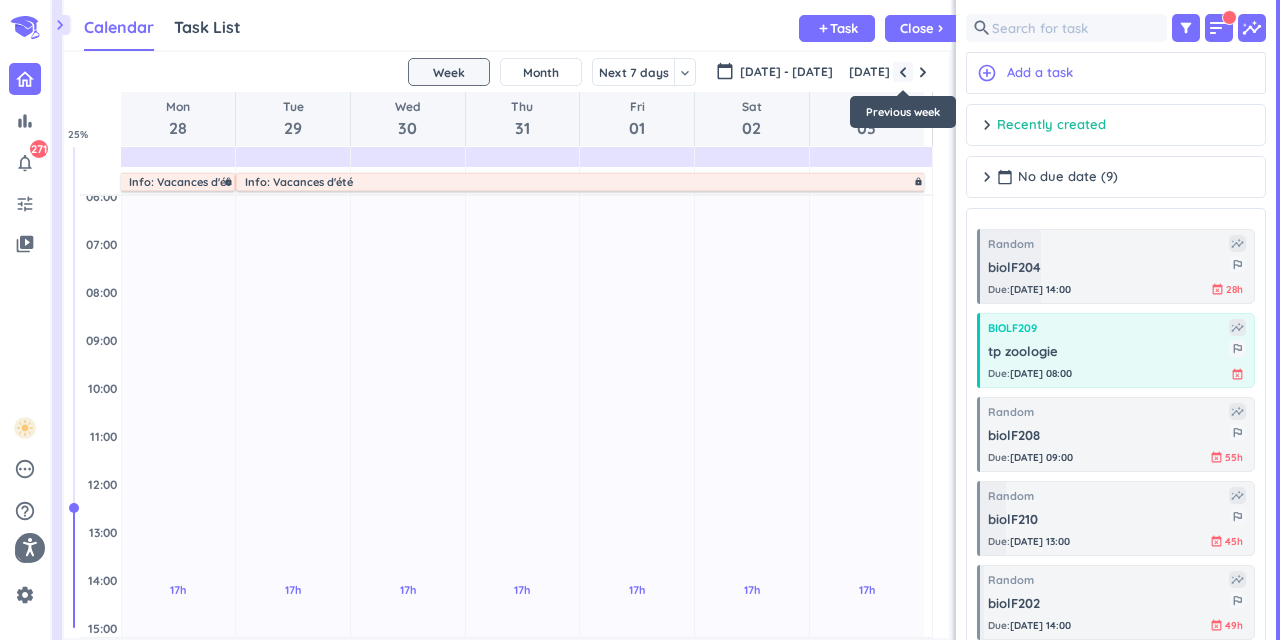 scroll, scrollTop: 98, scrollLeft: 0, axis: vertical 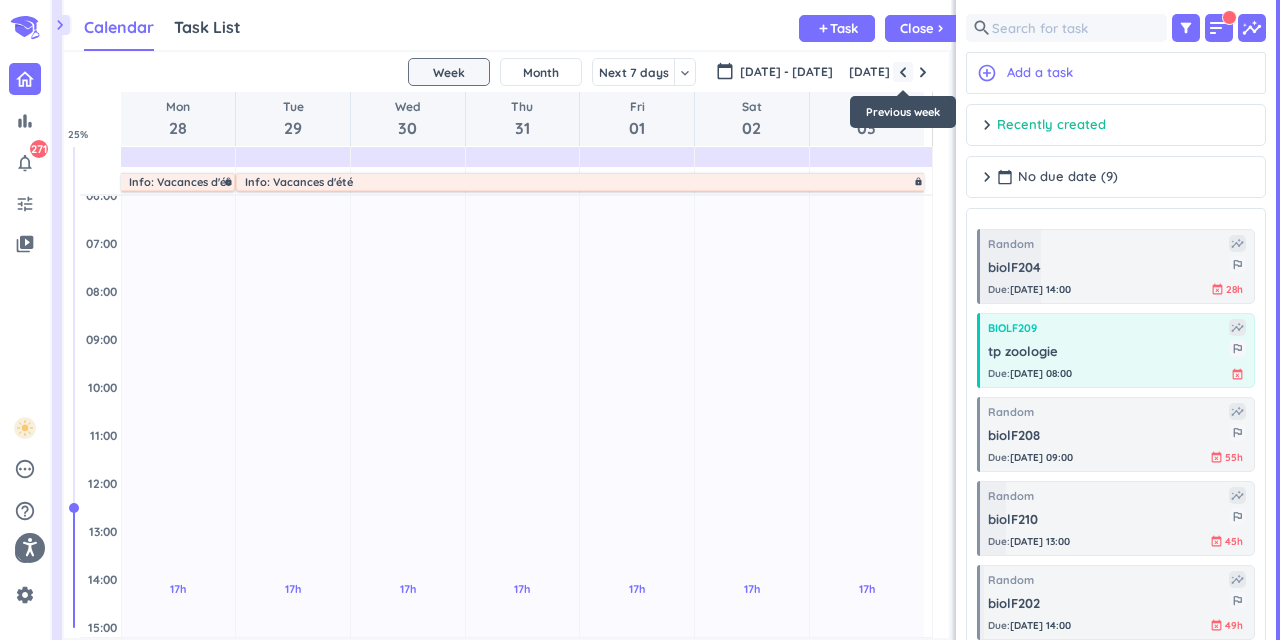 click at bounding box center (903, 72) 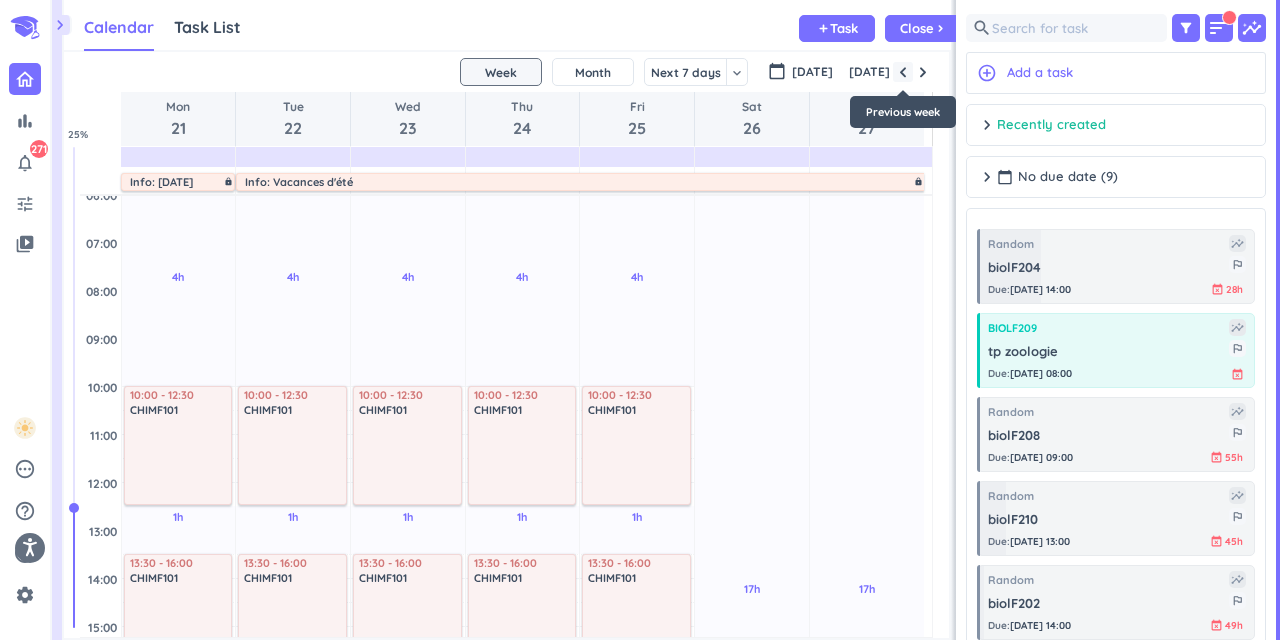 scroll, scrollTop: 97, scrollLeft: 0, axis: vertical 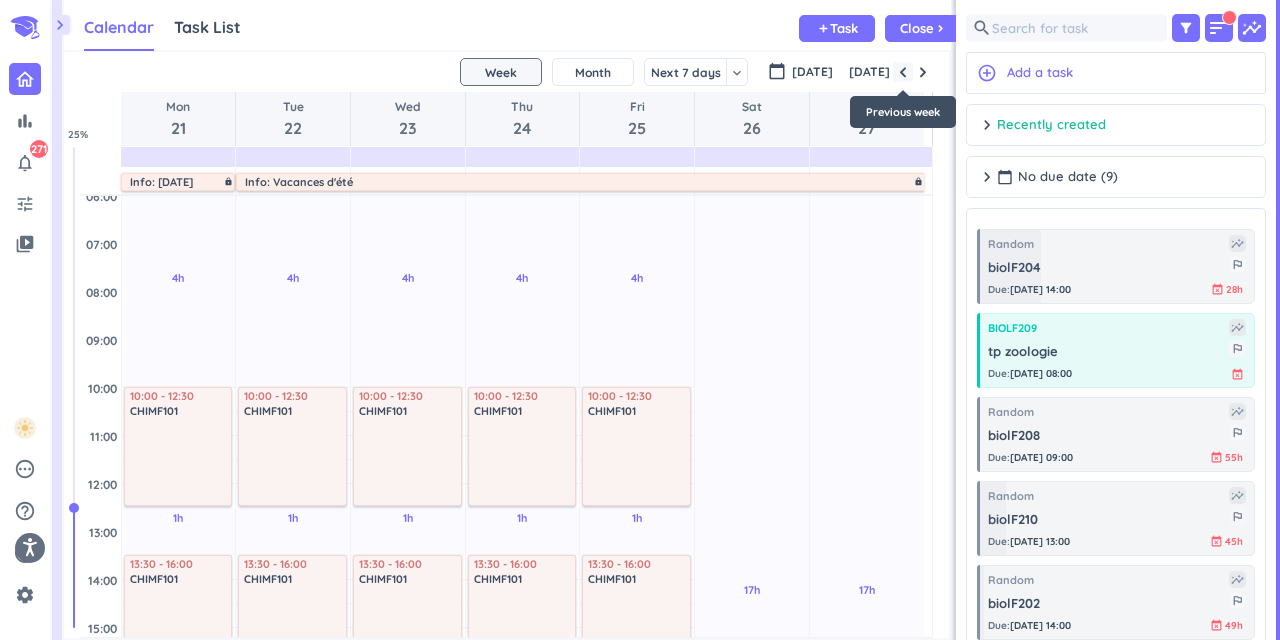 click at bounding box center [903, 72] 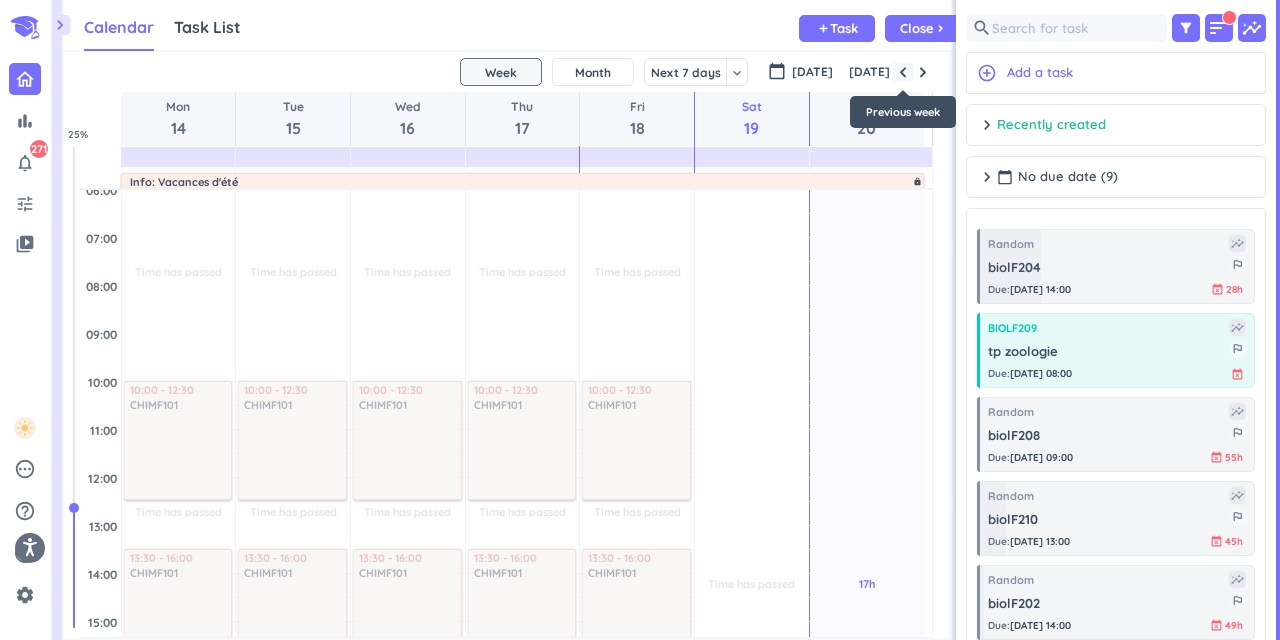 scroll, scrollTop: 98, scrollLeft: 0, axis: vertical 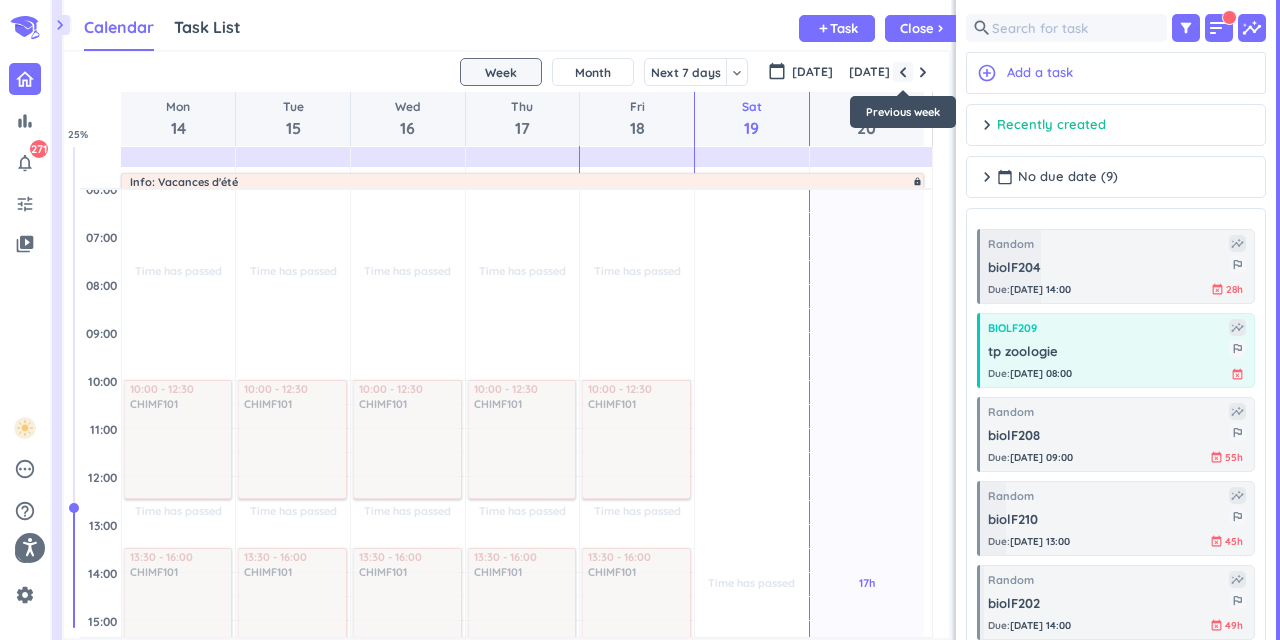 click at bounding box center [903, 72] 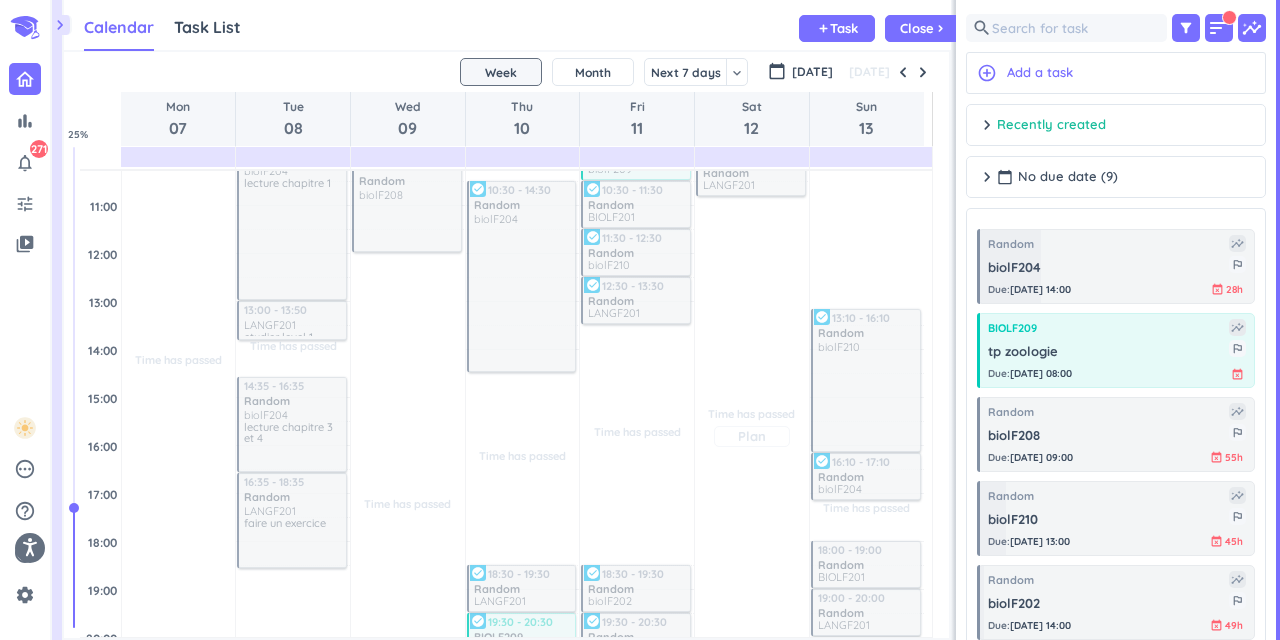 scroll, scrollTop: 316, scrollLeft: 0, axis: vertical 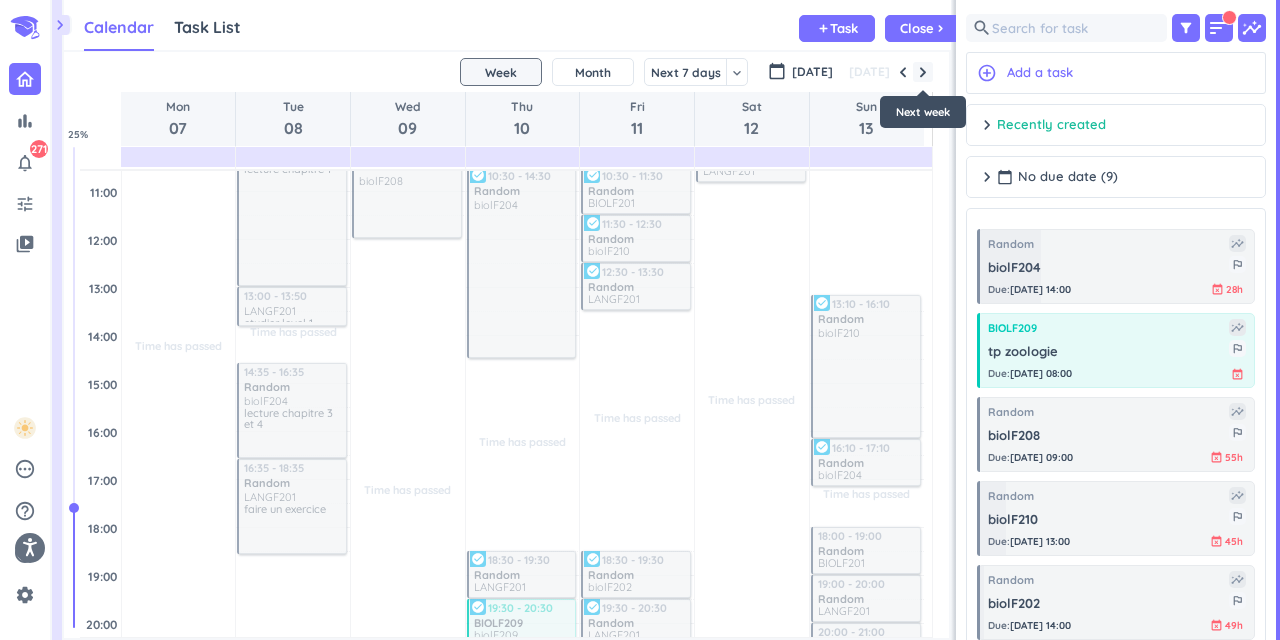 click at bounding box center [923, 72] 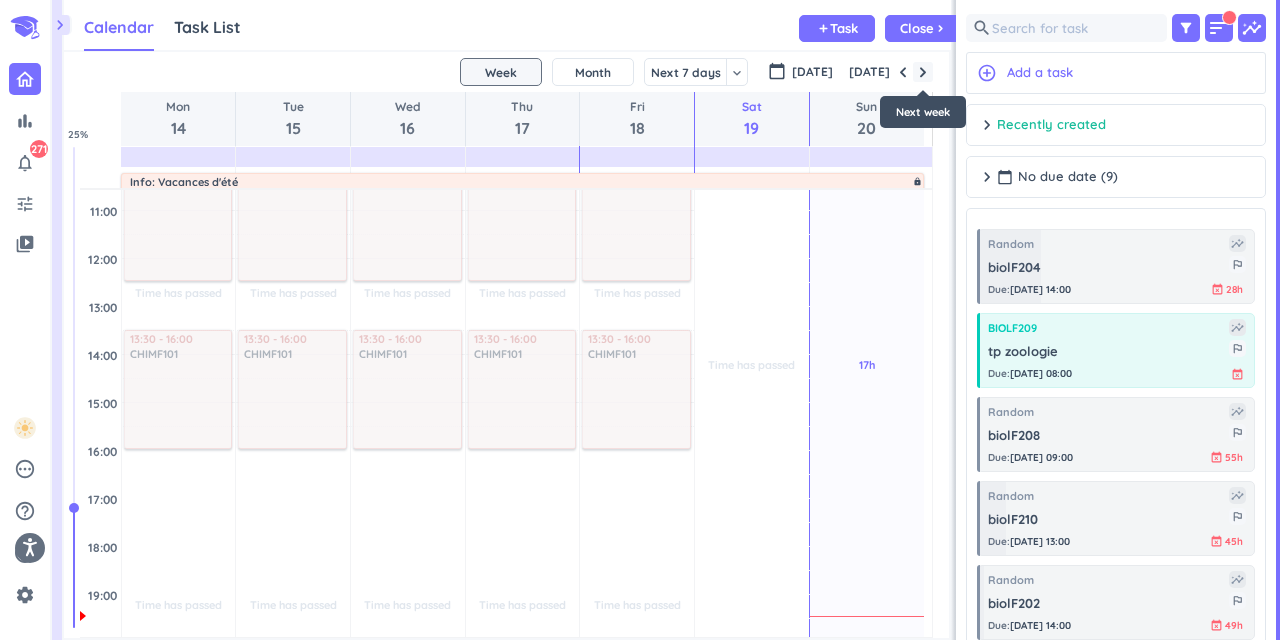 scroll, scrollTop: 98, scrollLeft: 0, axis: vertical 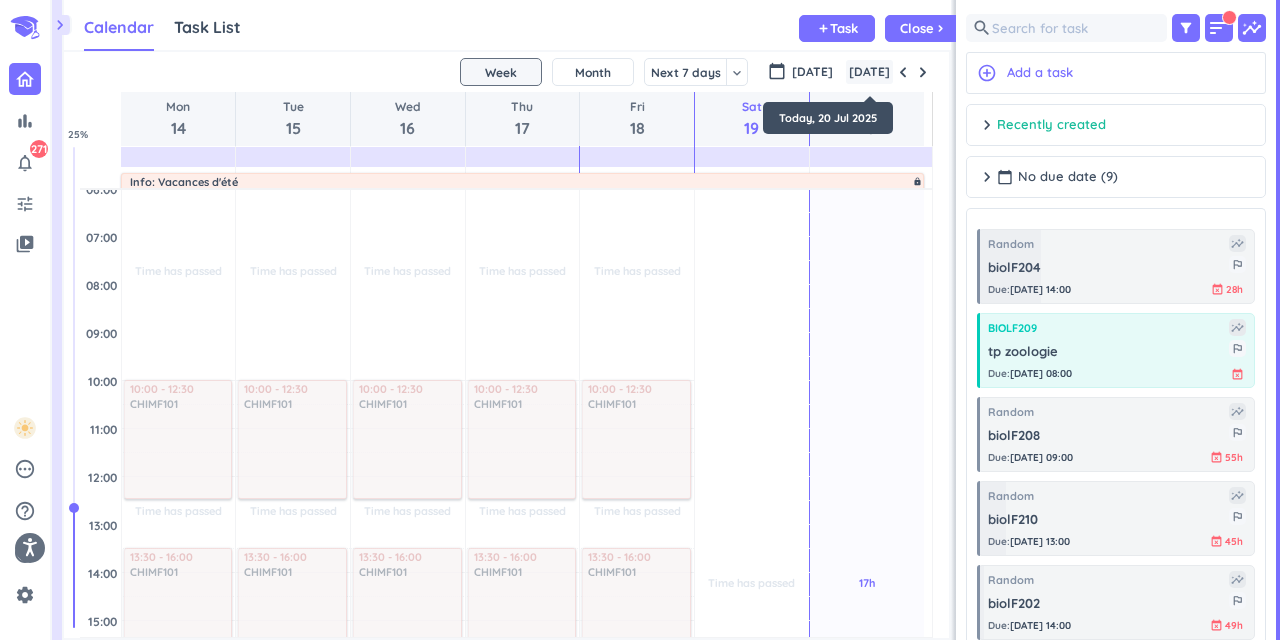 click on "[DATE]" at bounding box center (869, 72) 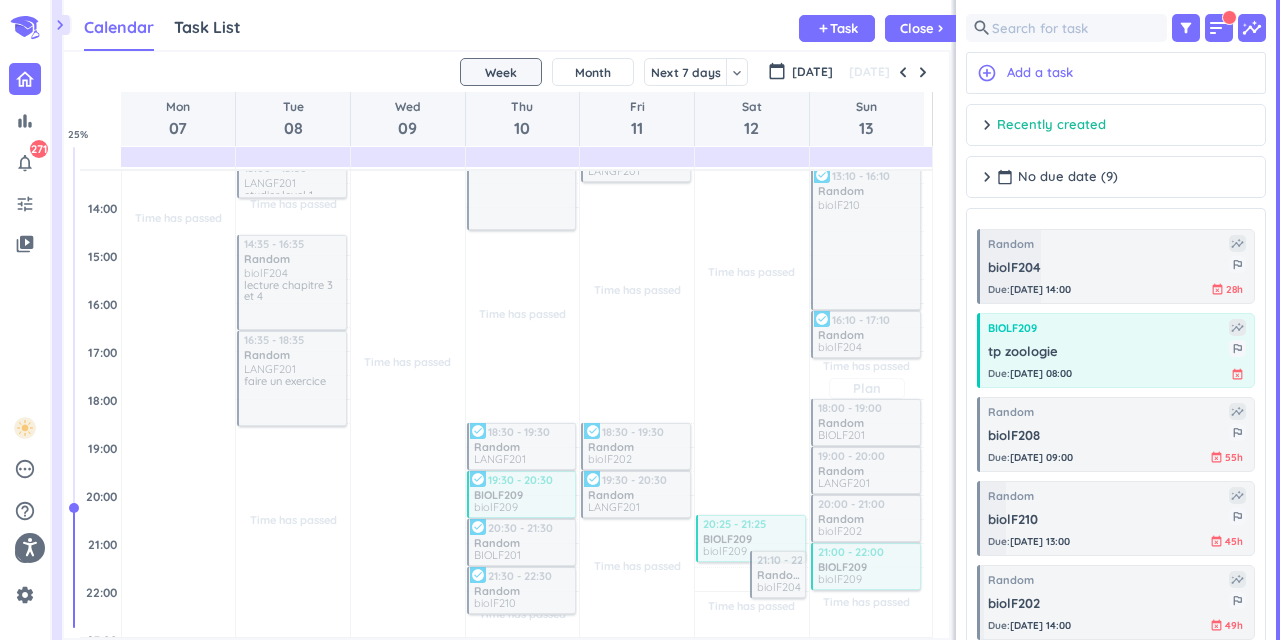 scroll, scrollTop: 685, scrollLeft: 0, axis: vertical 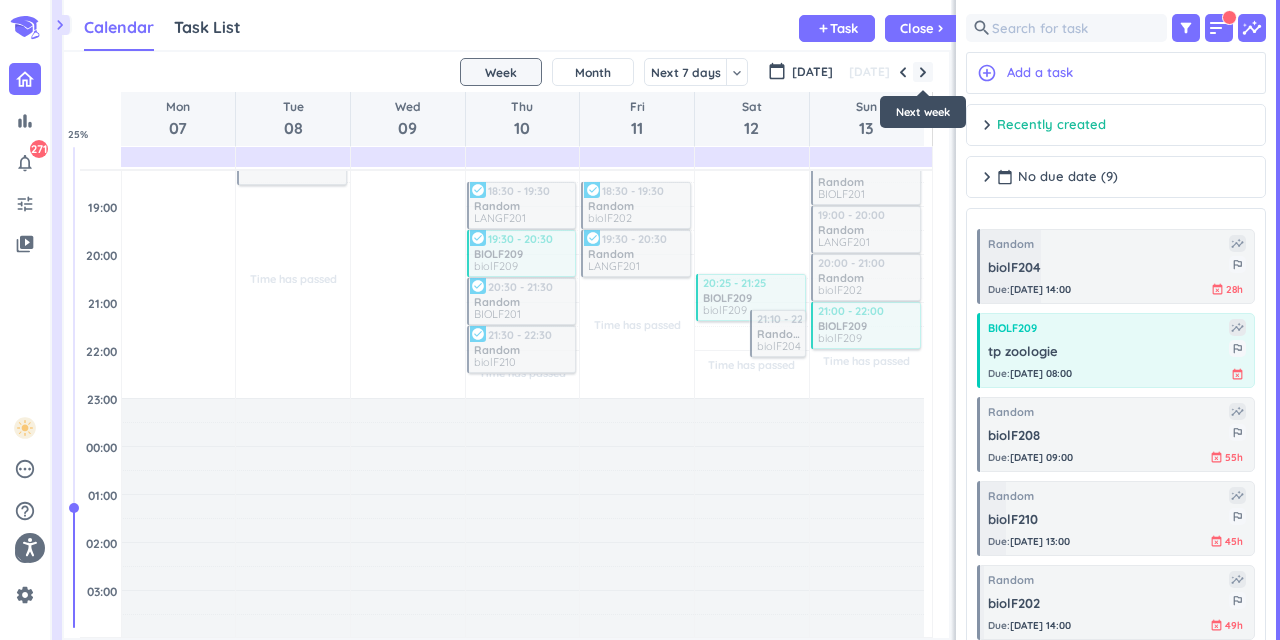 click at bounding box center (923, 72) 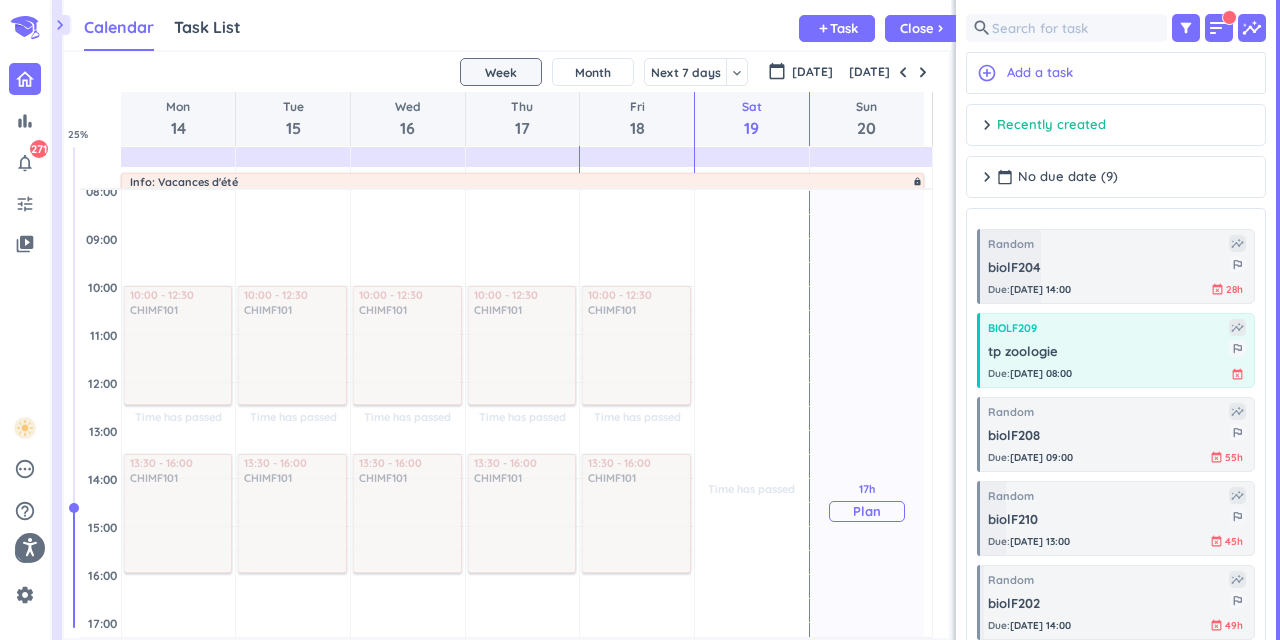 scroll, scrollTop: 227, scrollLeft: 0, axis: vertical 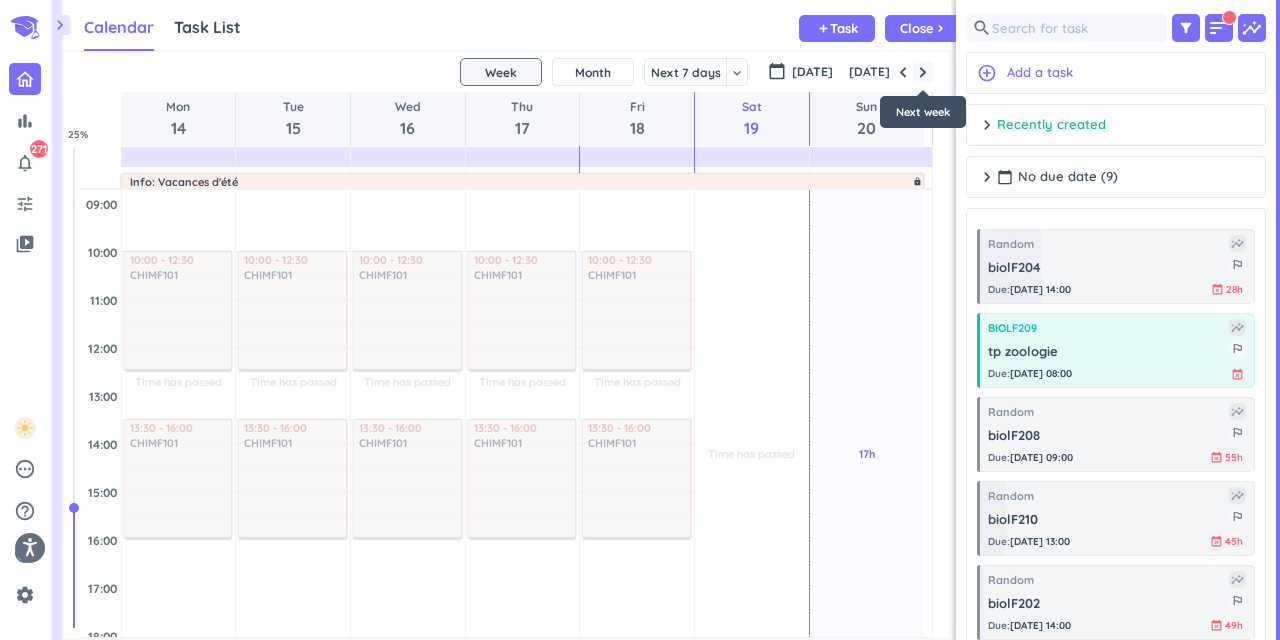 click at bounding box center [923, 72] 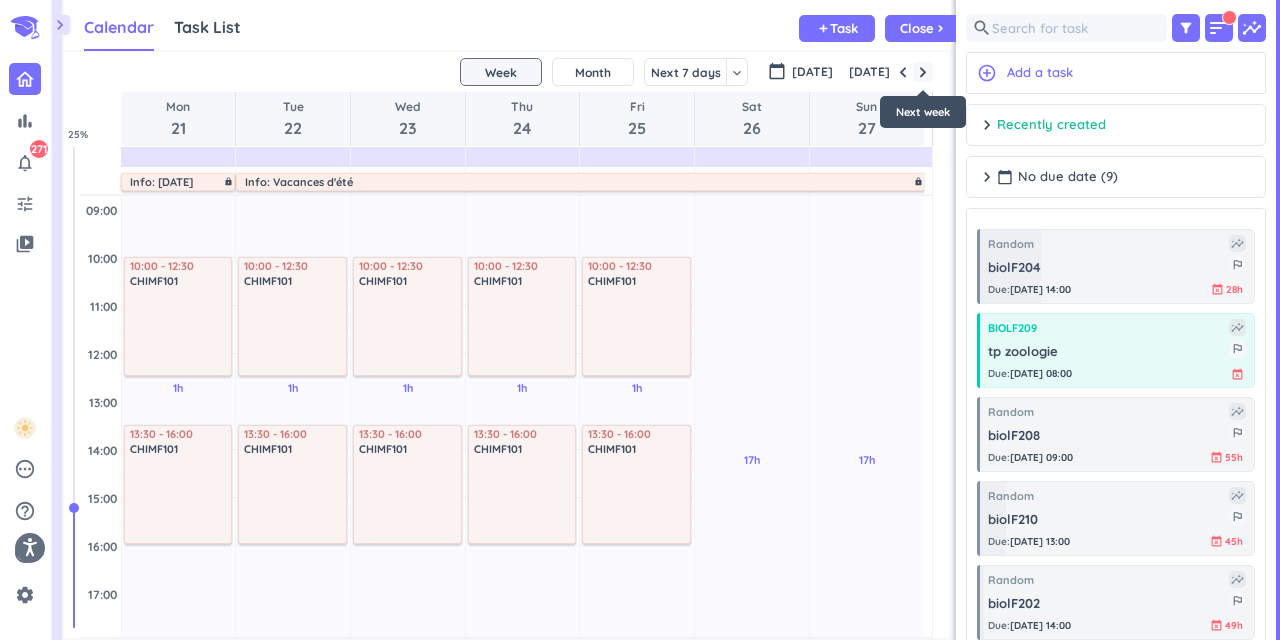 scroll, scrollTop: 97, scrollLeft: 0, axis: vertical 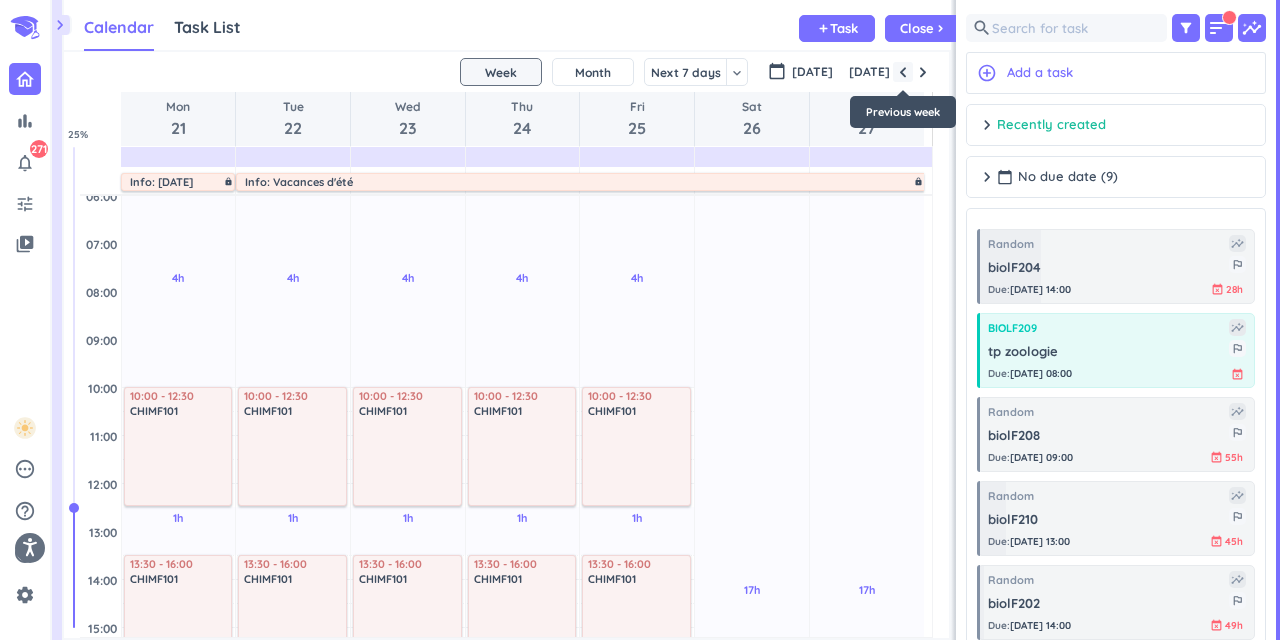 click at bounding box center (903, 72) 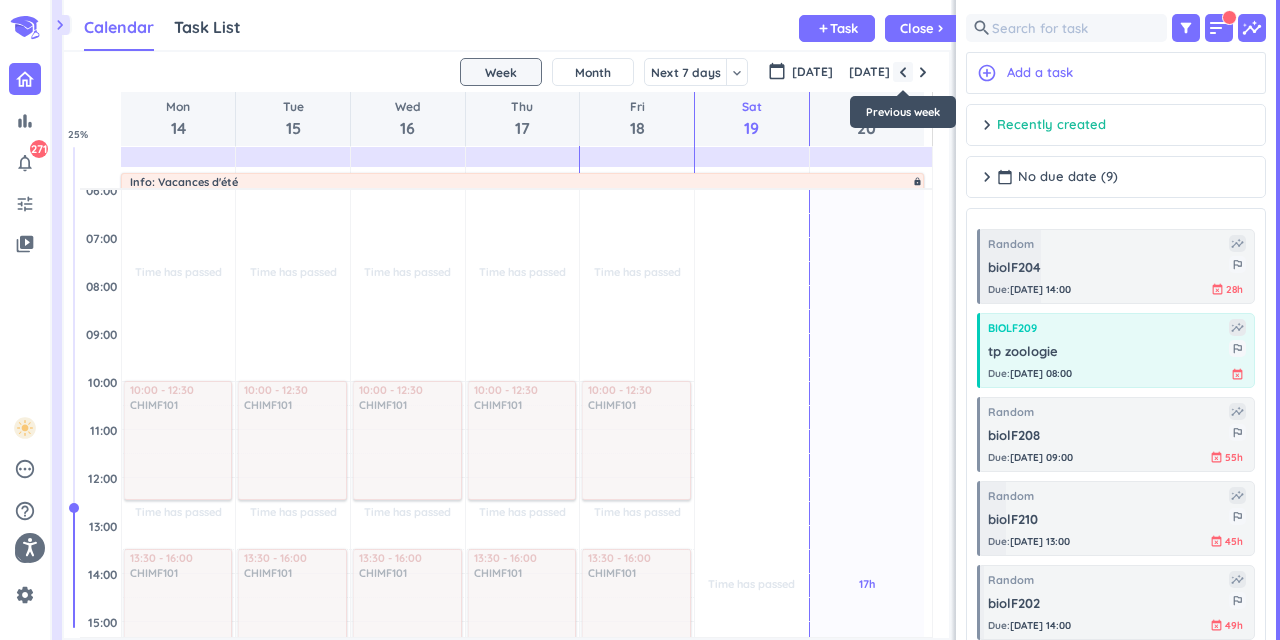 scroll, scrollTop: 98, scrollLeft: 0, axis: vertical 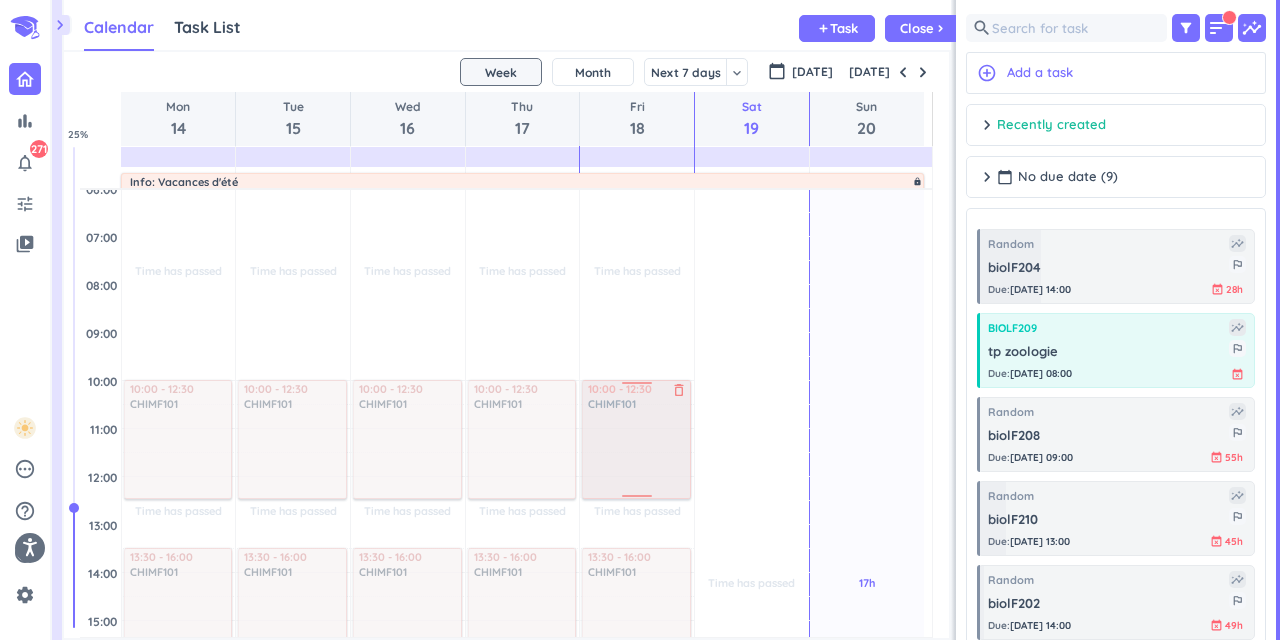 click at bounding box center [635, 439] 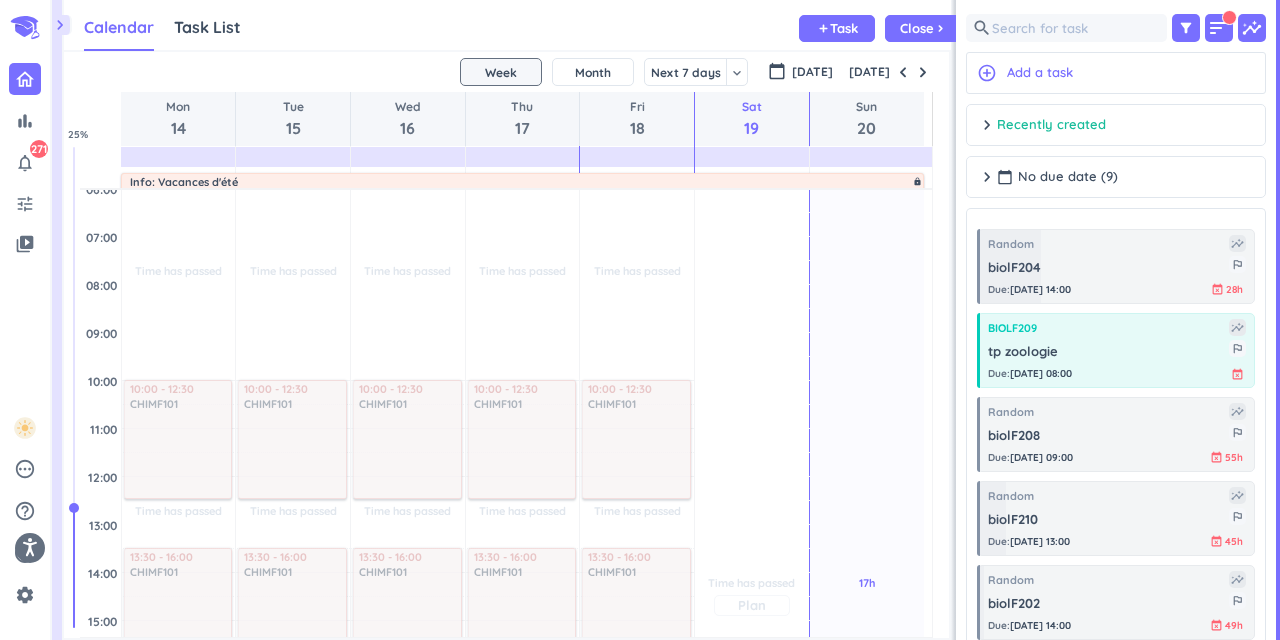 click on "Time has passed Past due Plan" at bounding box center (752, 596) 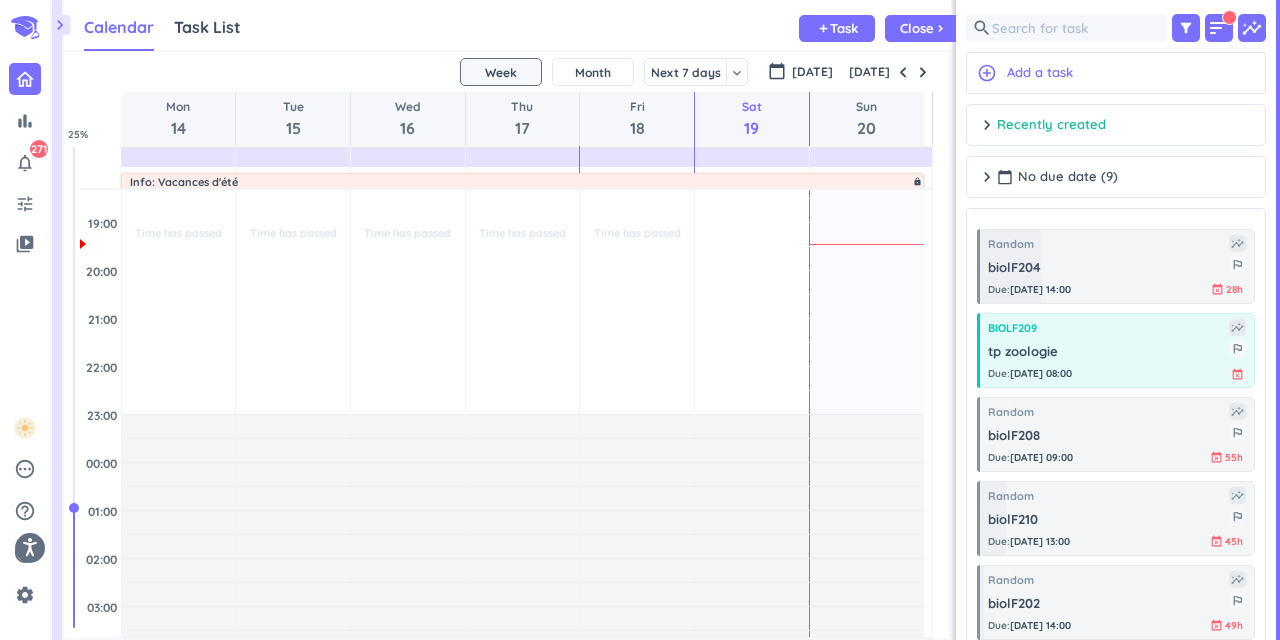 scroll, scrollTop: 672, scrollLeft: 0, axis: vertical 